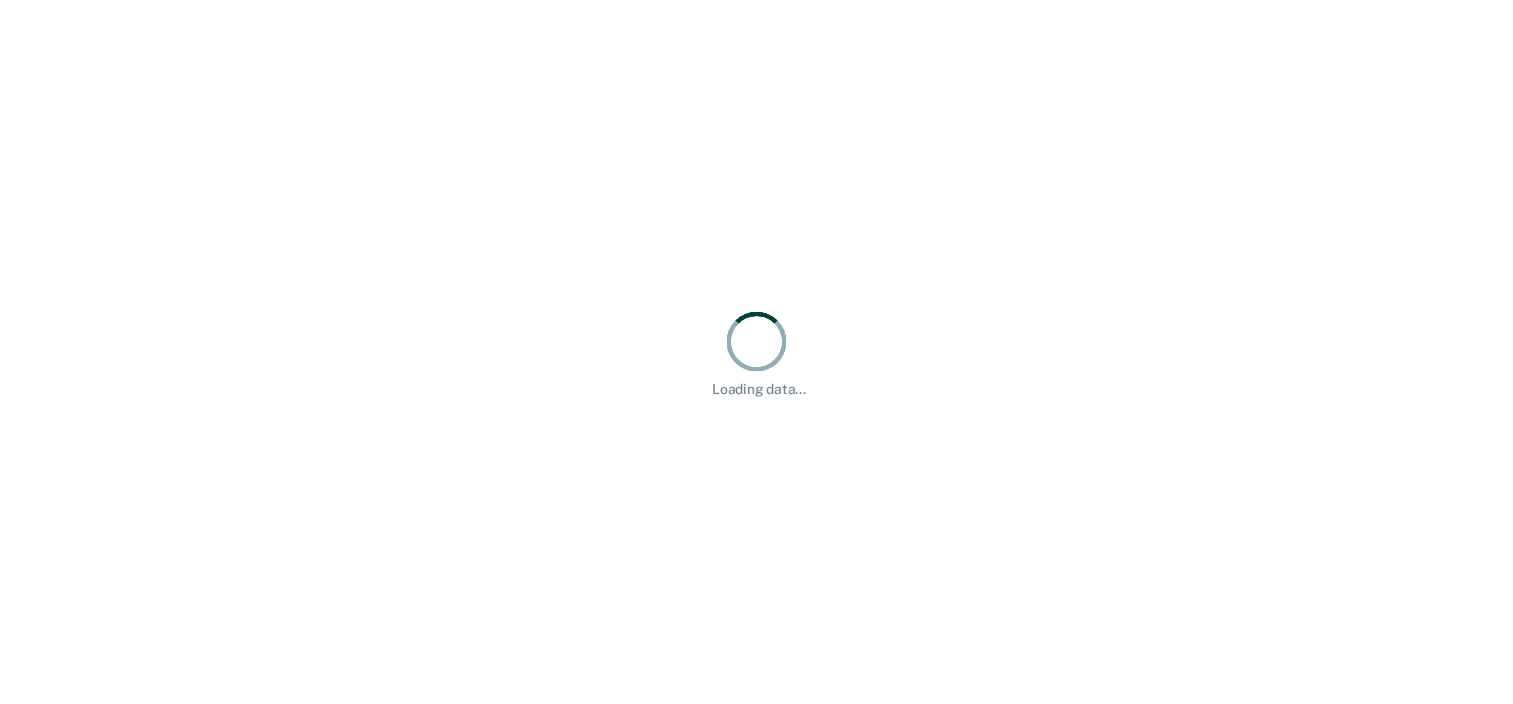 scroll, scrollTop: 0, scrollLeft: 0, axis: both 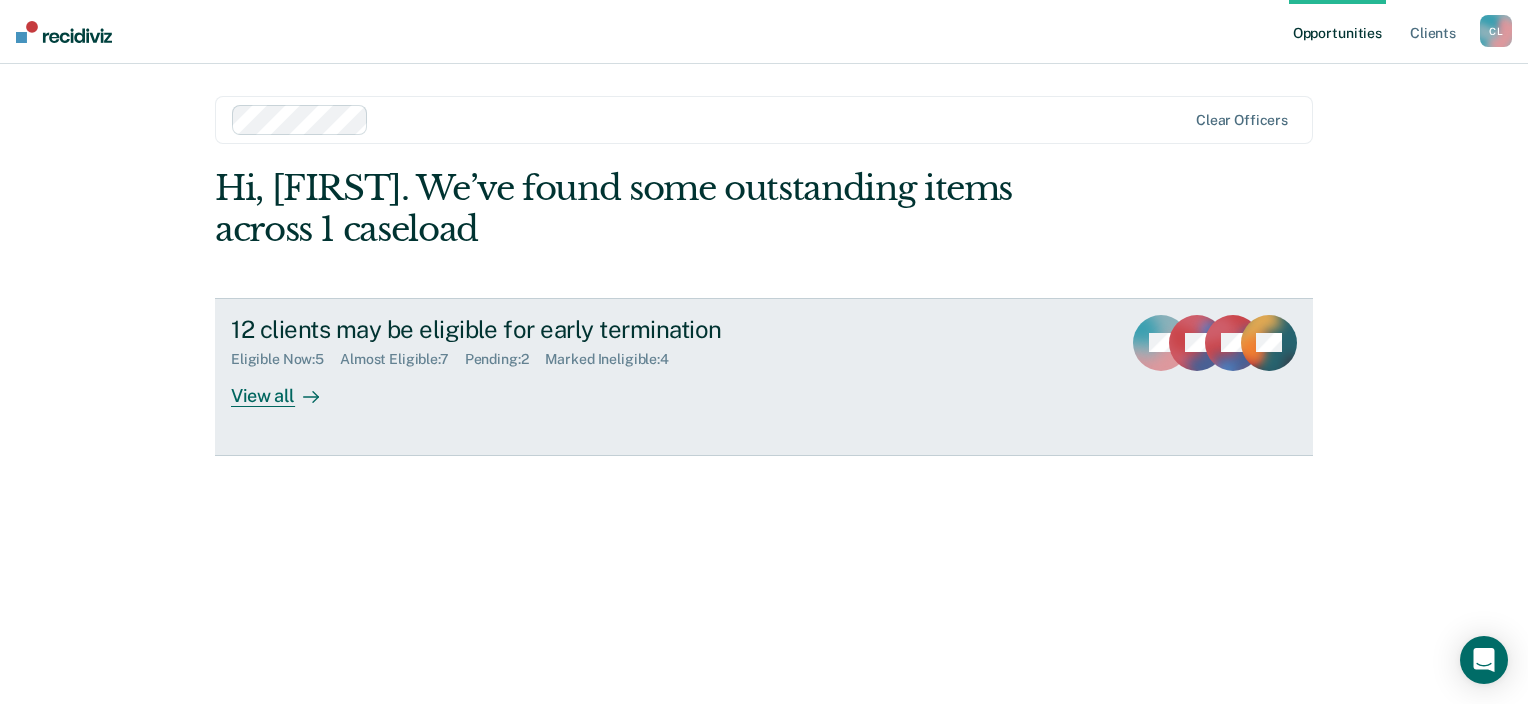 click on "View all" at bounding box center [287, 387] 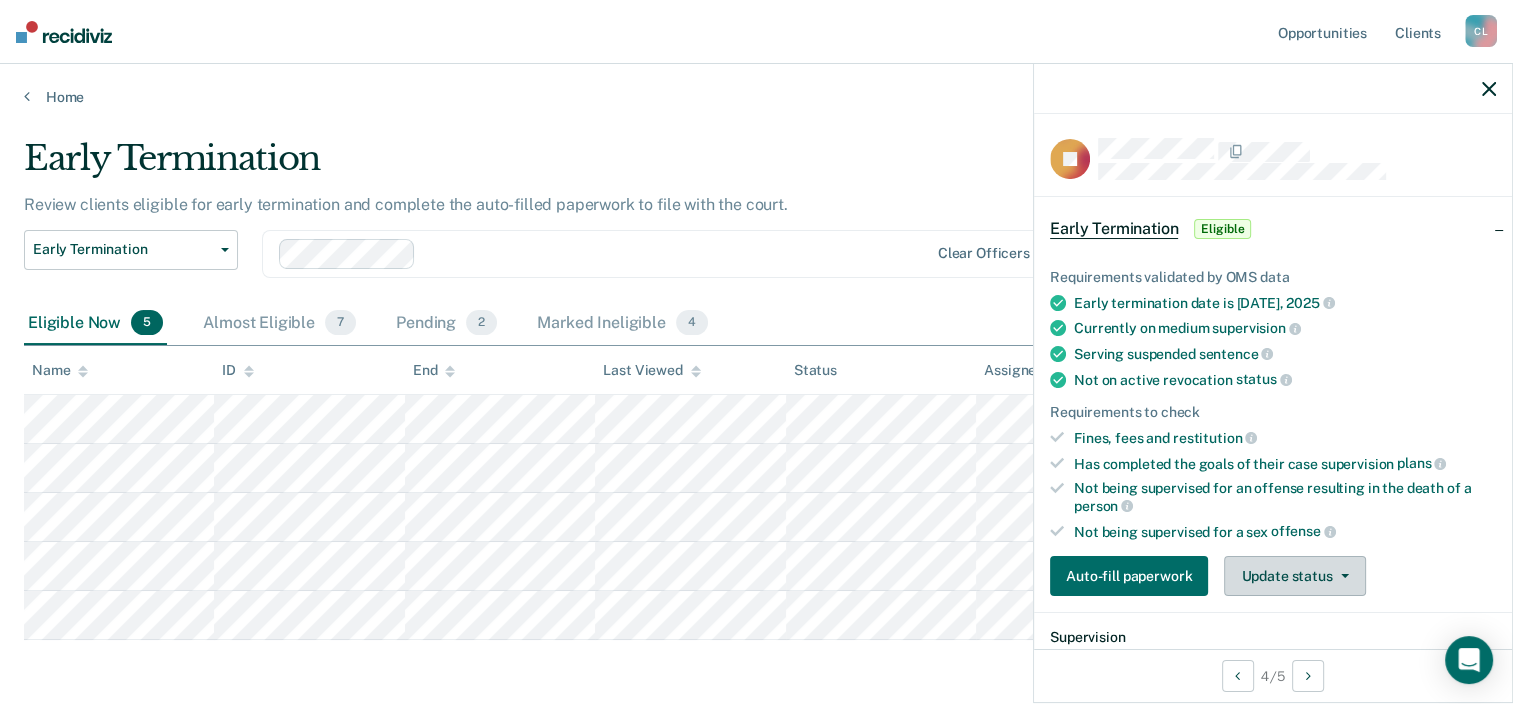 click on "Update status" at bounding box center [1294, 576] 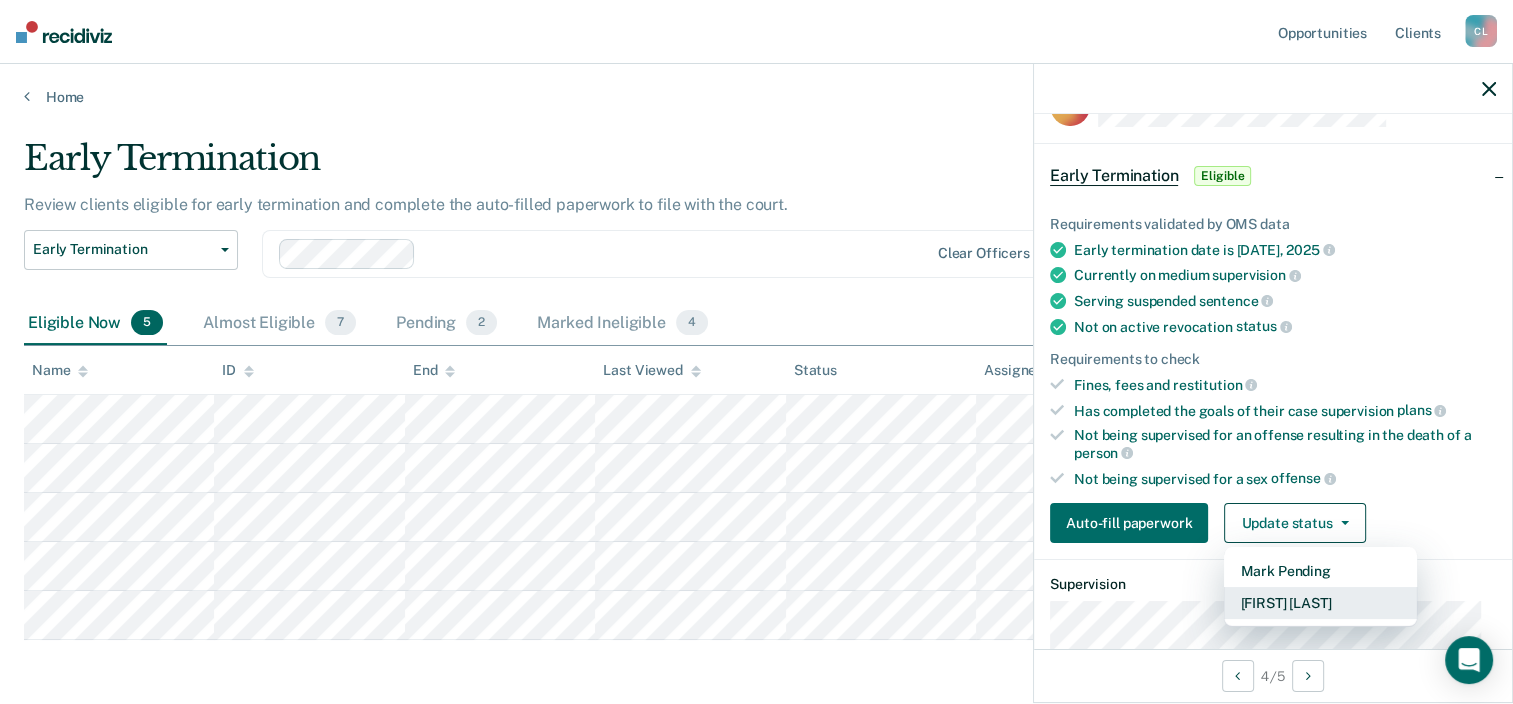 scroll, scrollTop: 200, scrollLeft: 0, axis: vertical 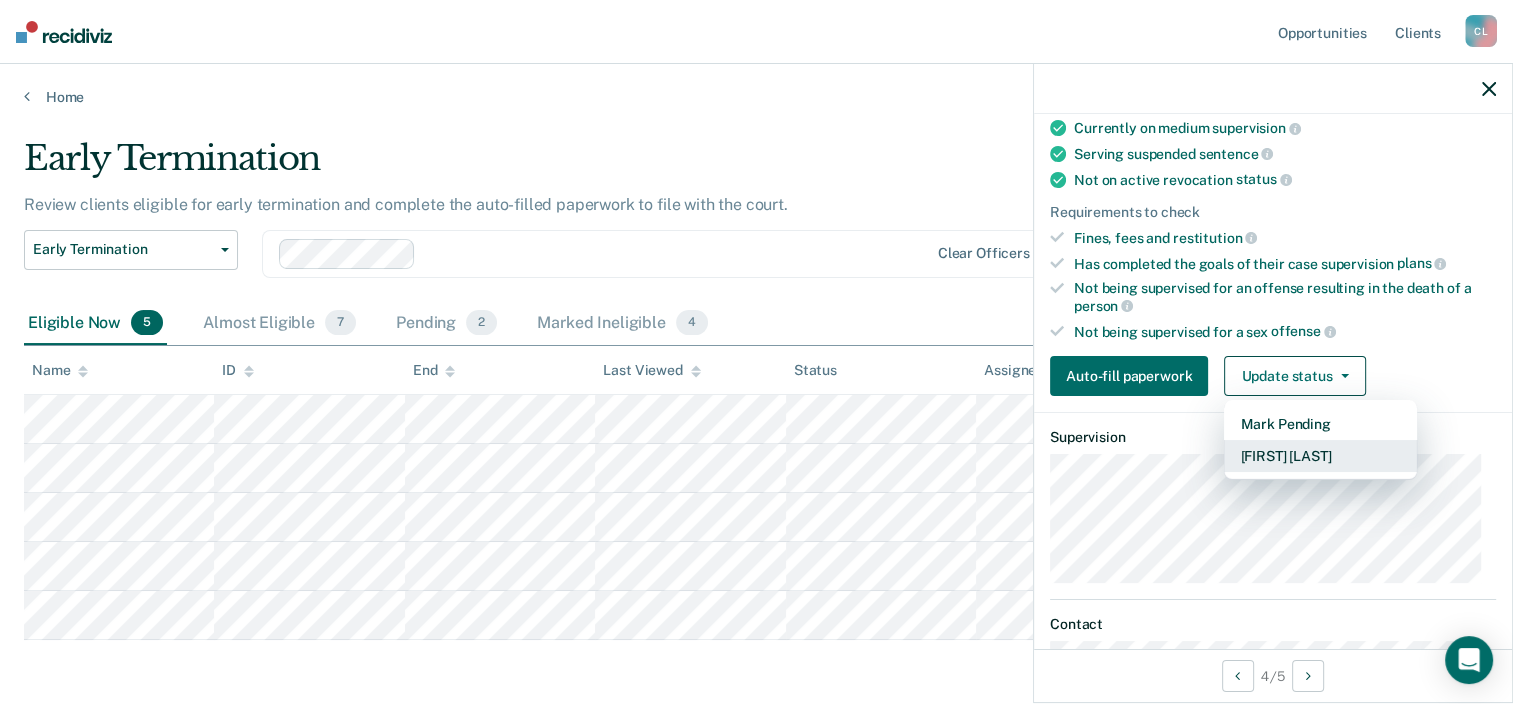 click on "[FIRST] [LAST]" at bounding box center (1320, 456) 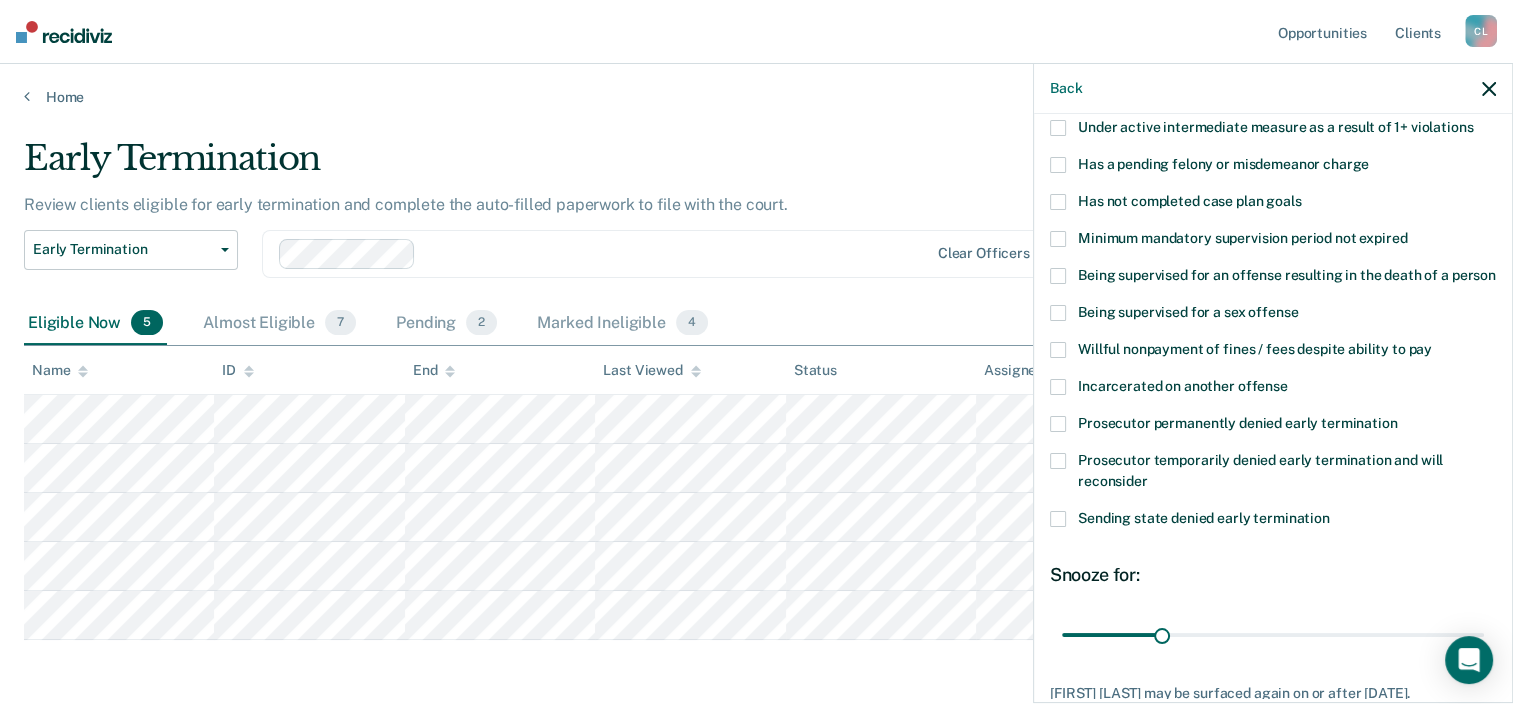scroll, scrollTop: 100, scrollLeft: 0, axis: vertical 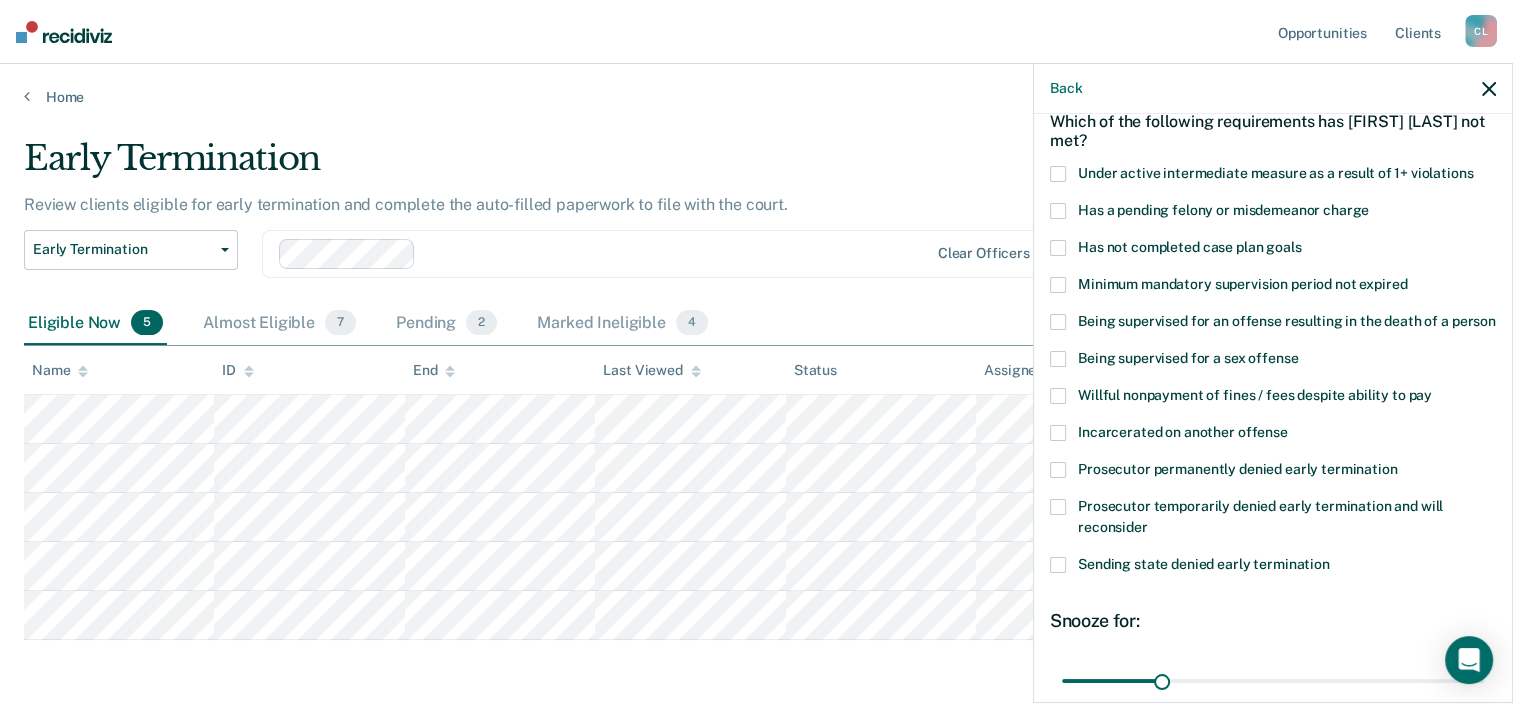 click at bounding box center [1058, 248] 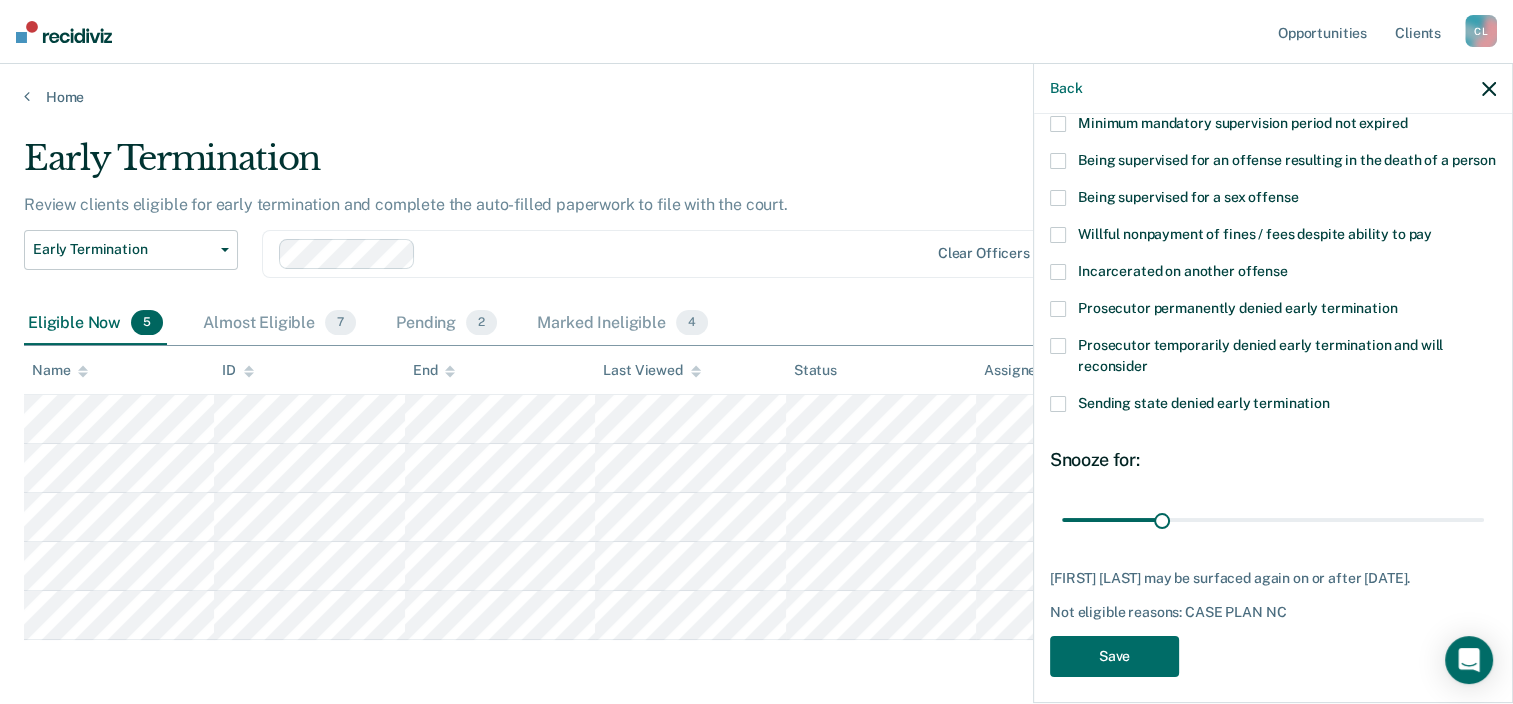 scroll, scrollTop: 293, scrollLeft: 0, axis: vertical 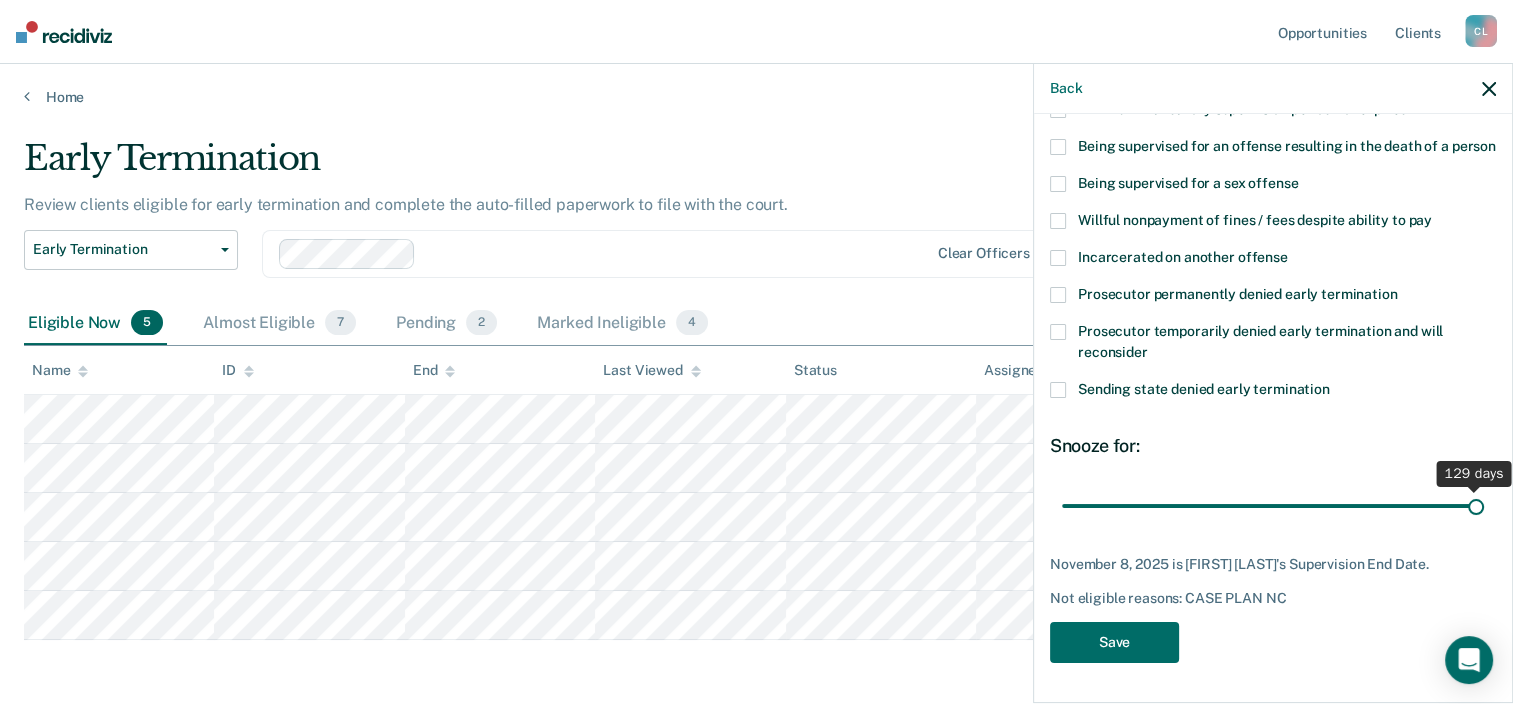 drag, startPoint x: 1154, startPoint y: 503, endPoint x: 1500, endPoint y: 500, distance: 346.013 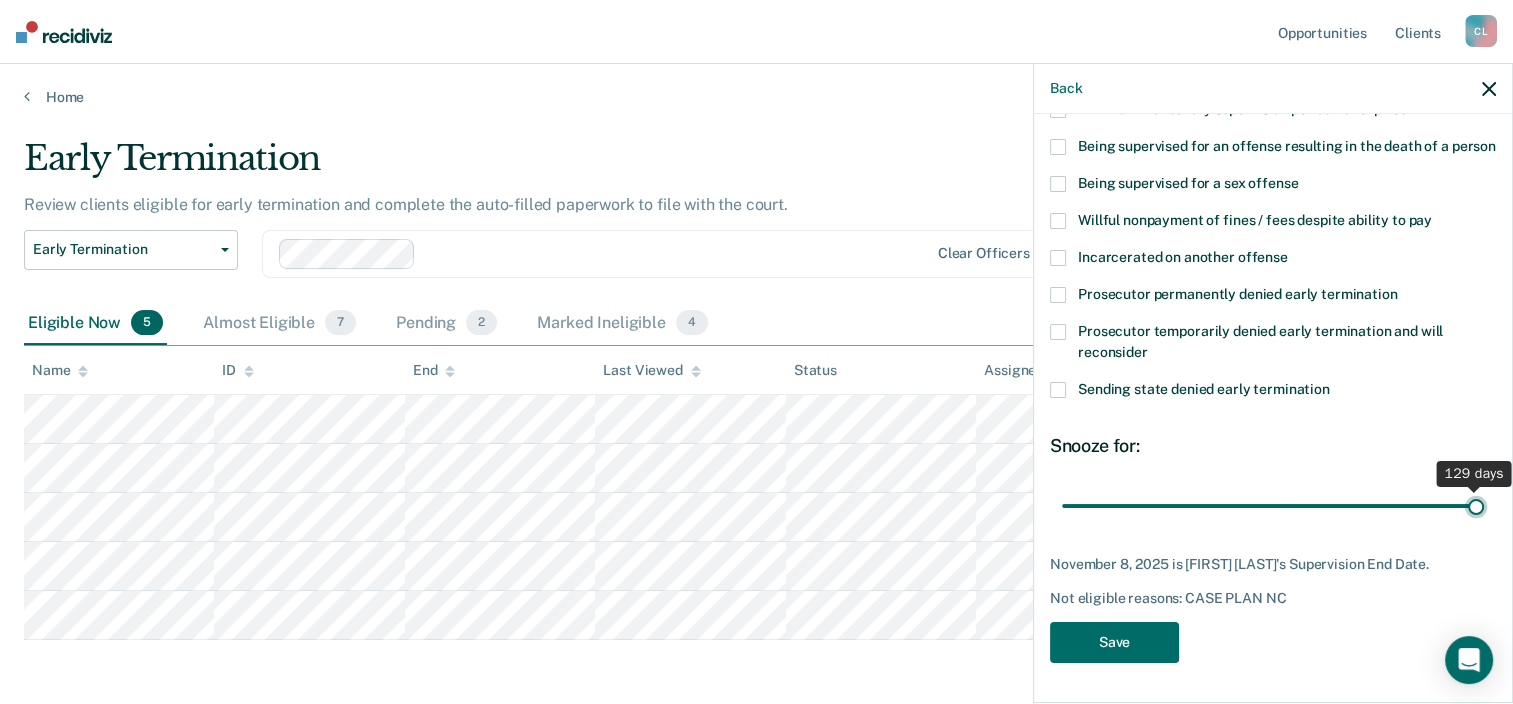 type on "129" 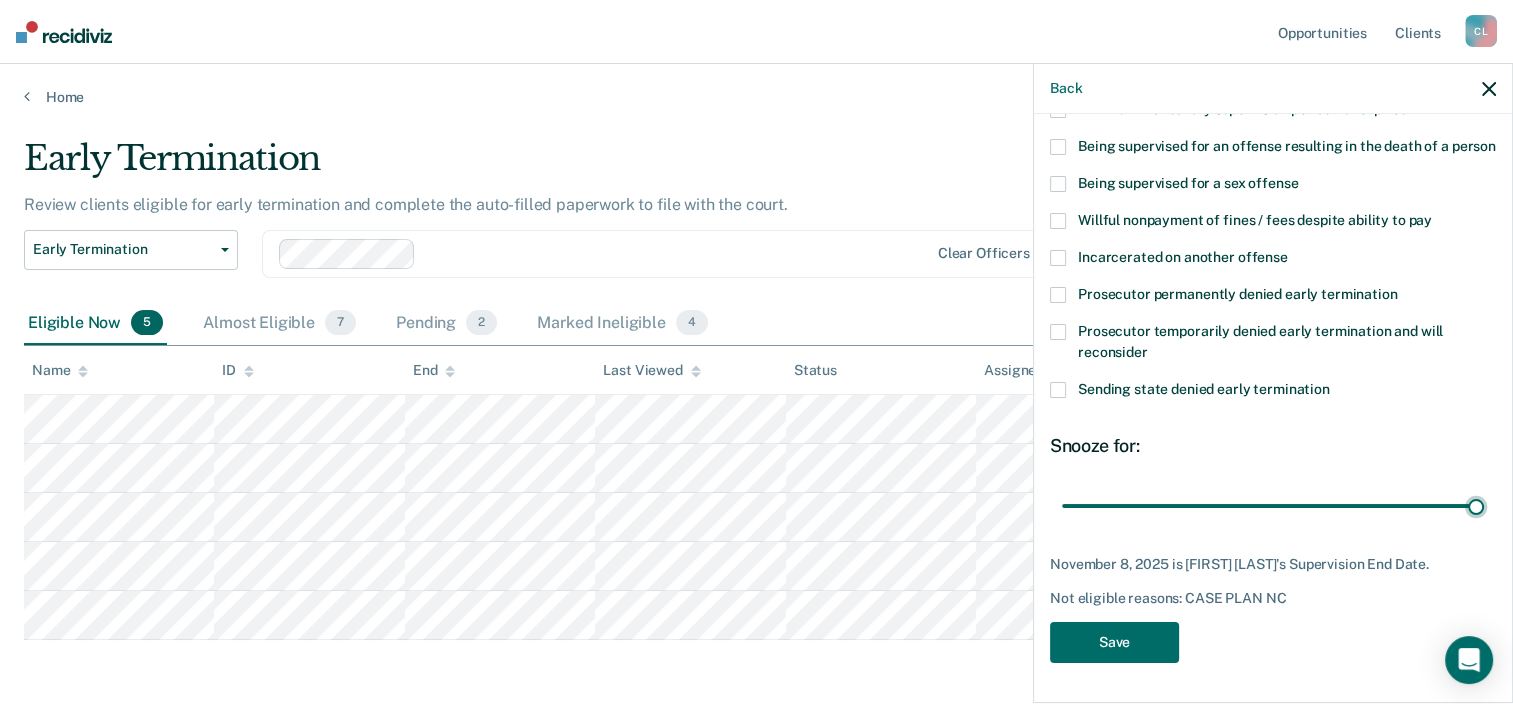 drag, startPoint x: 1463, startPoint y: 504, endPoint x: 1485, endPoint y: 513, distance: 23.769728 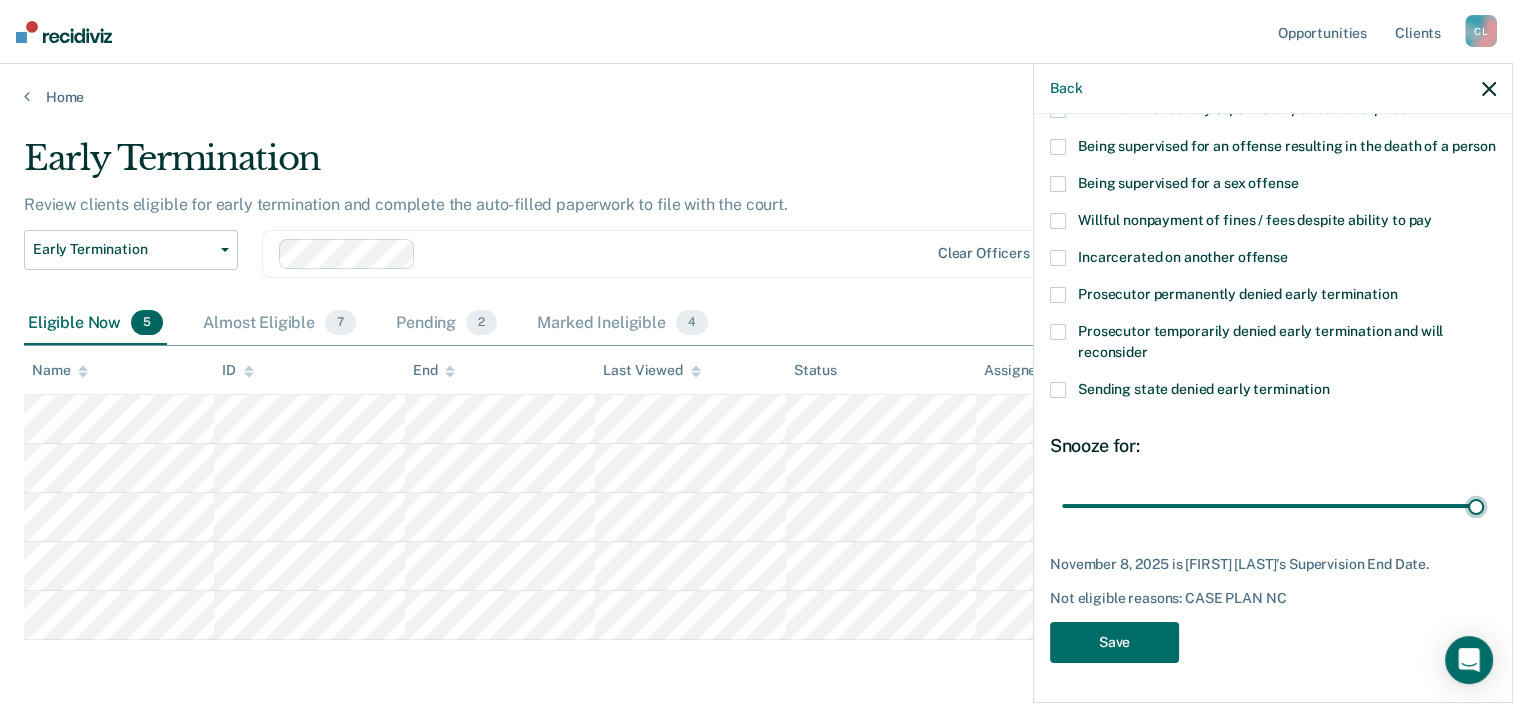 click at bounding box center [1273, 506] 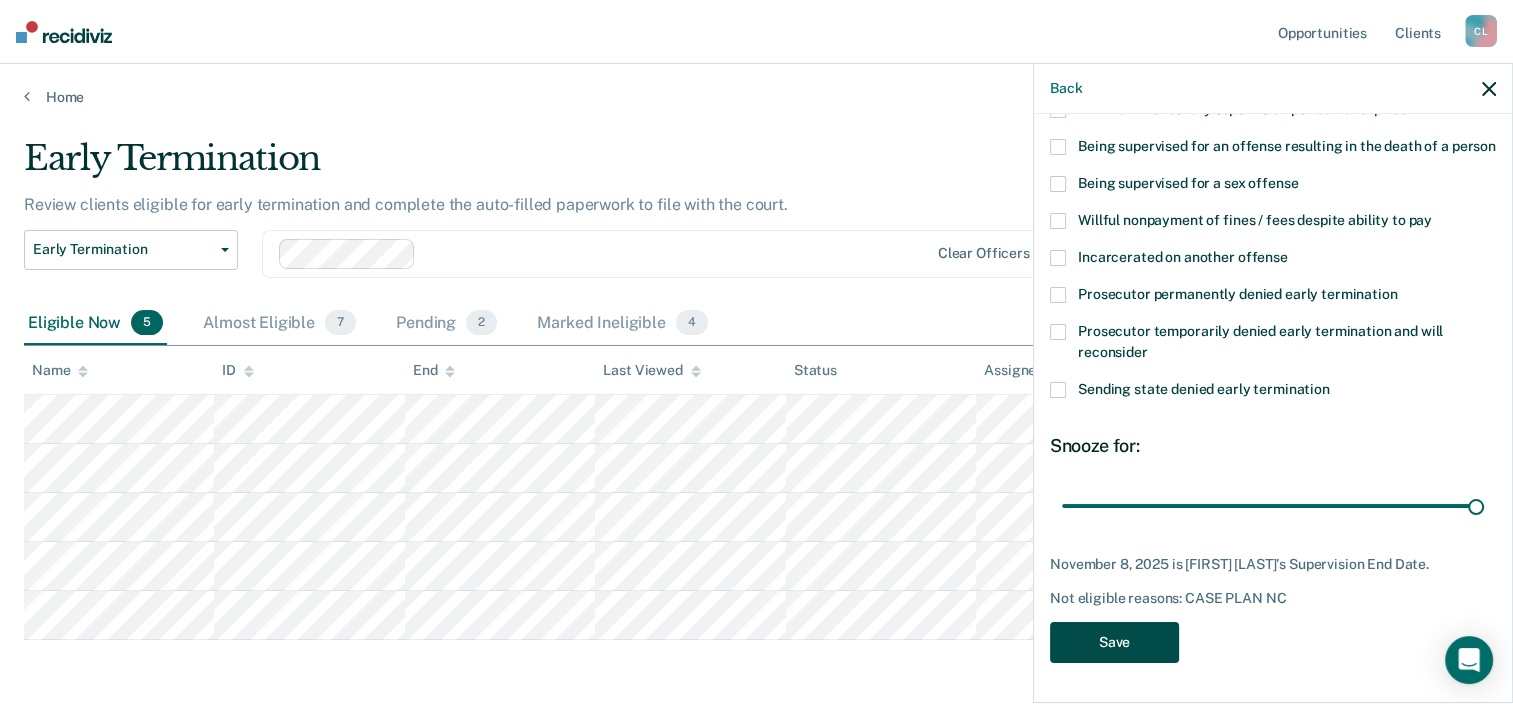 click on "Save" at bounding box center [1114, 642] 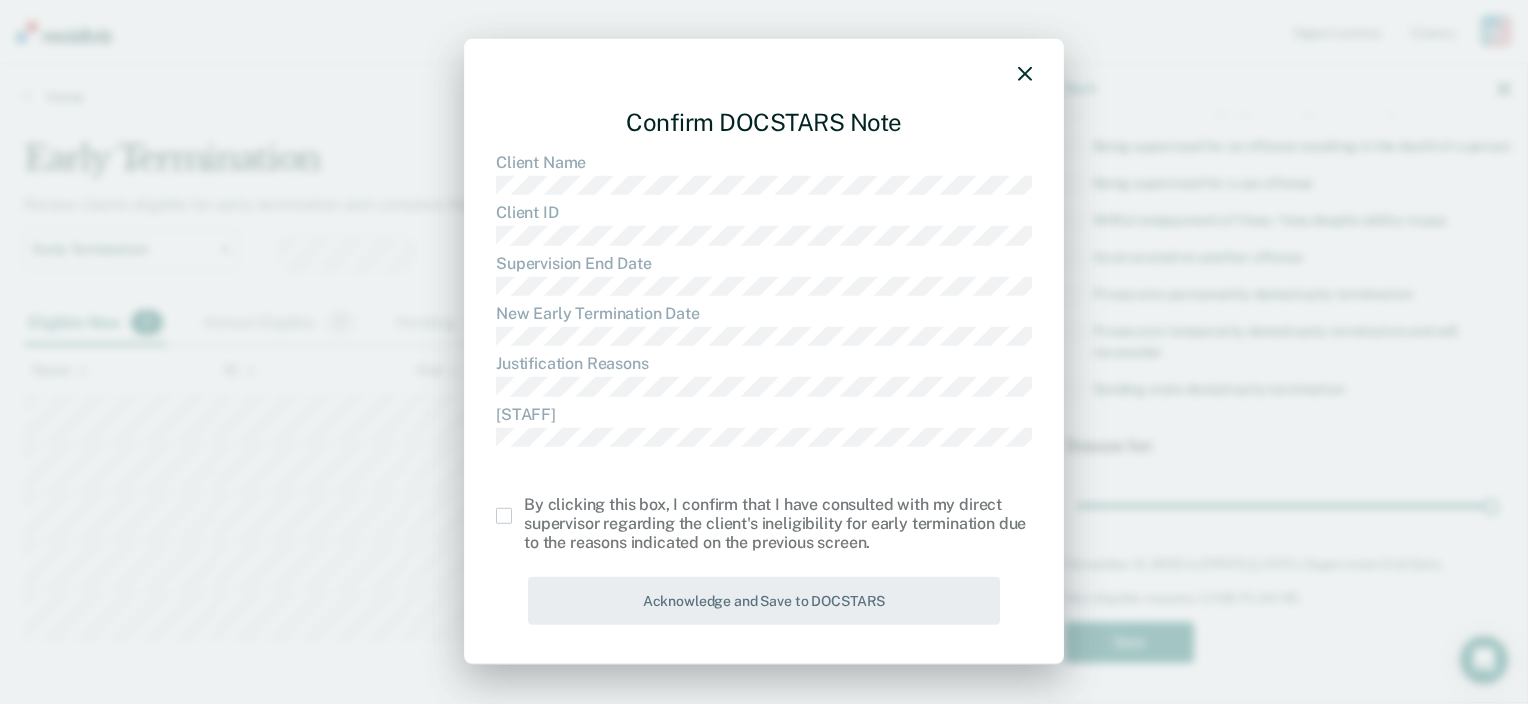 click at bounding box center [504, 516] 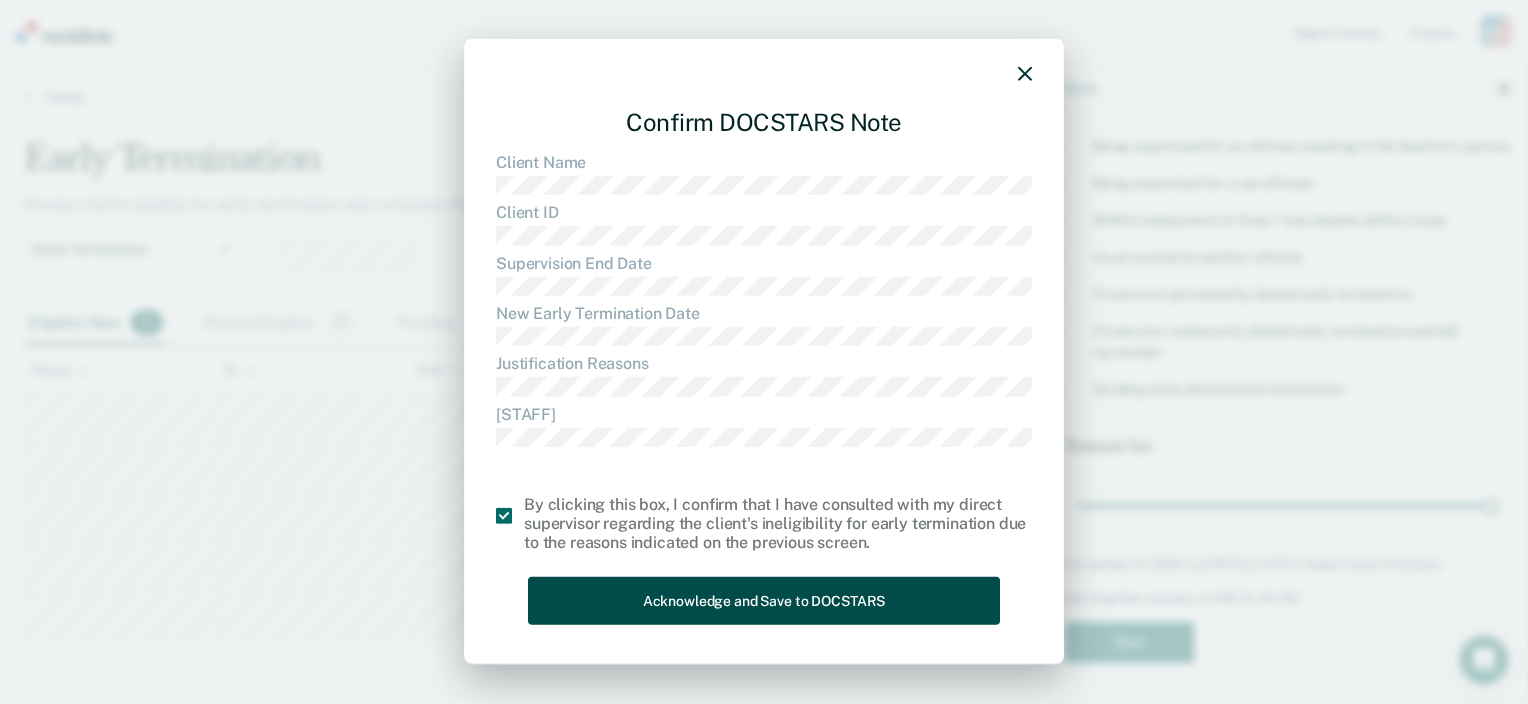 click on "Acknowledge and Save to DOCSTARS" at bounding box center (764, 600) 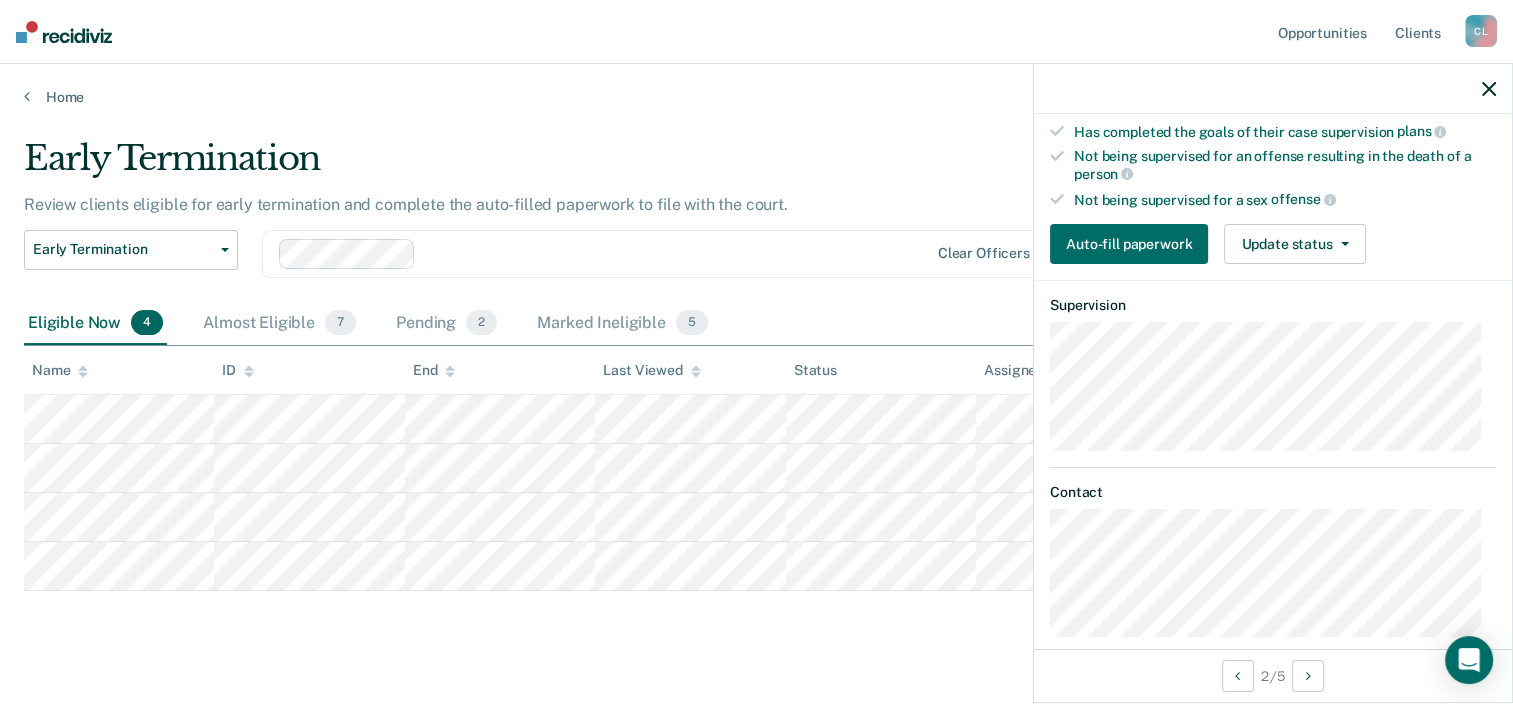scroll, scrollTop: 351, scrollLeft: 0, axis: vertical 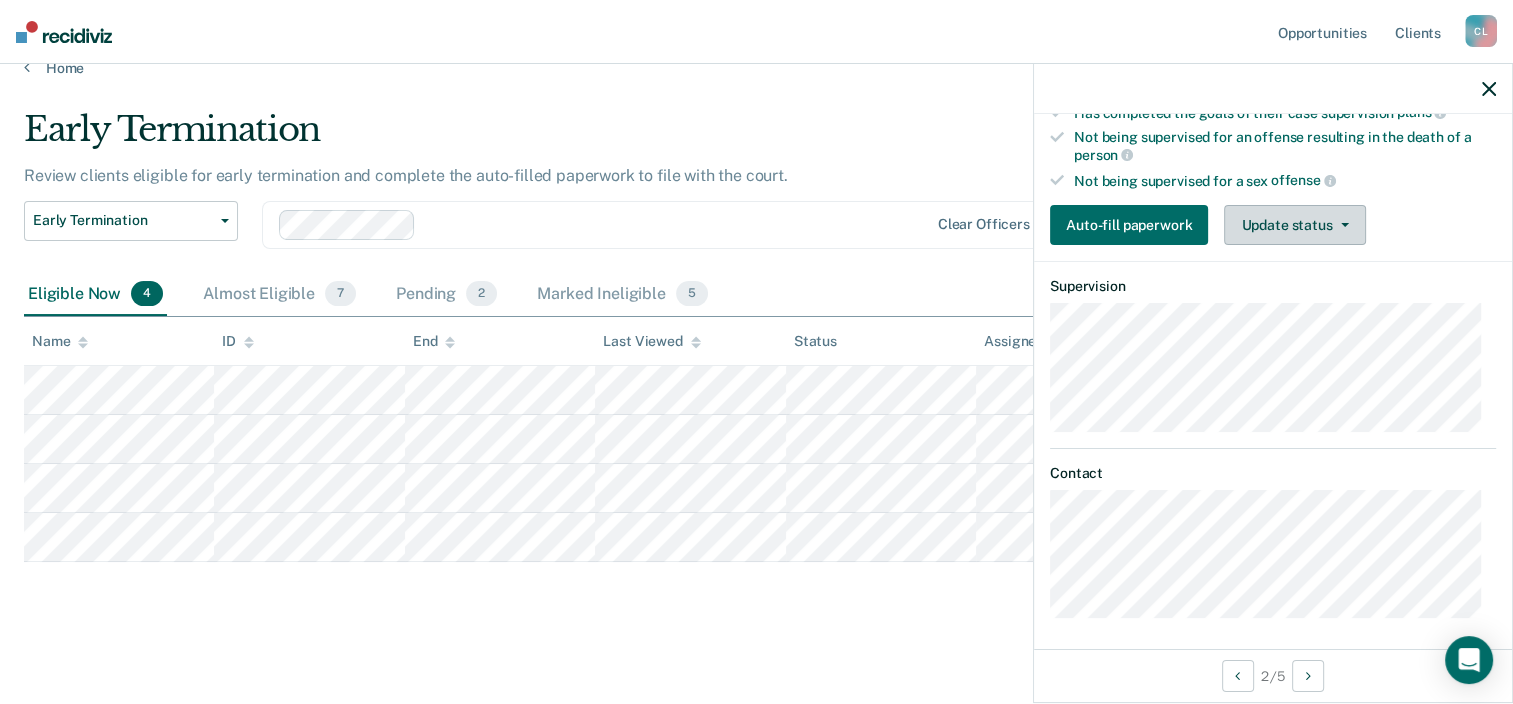 click on "Update status" at bounding box center [1294, 225] 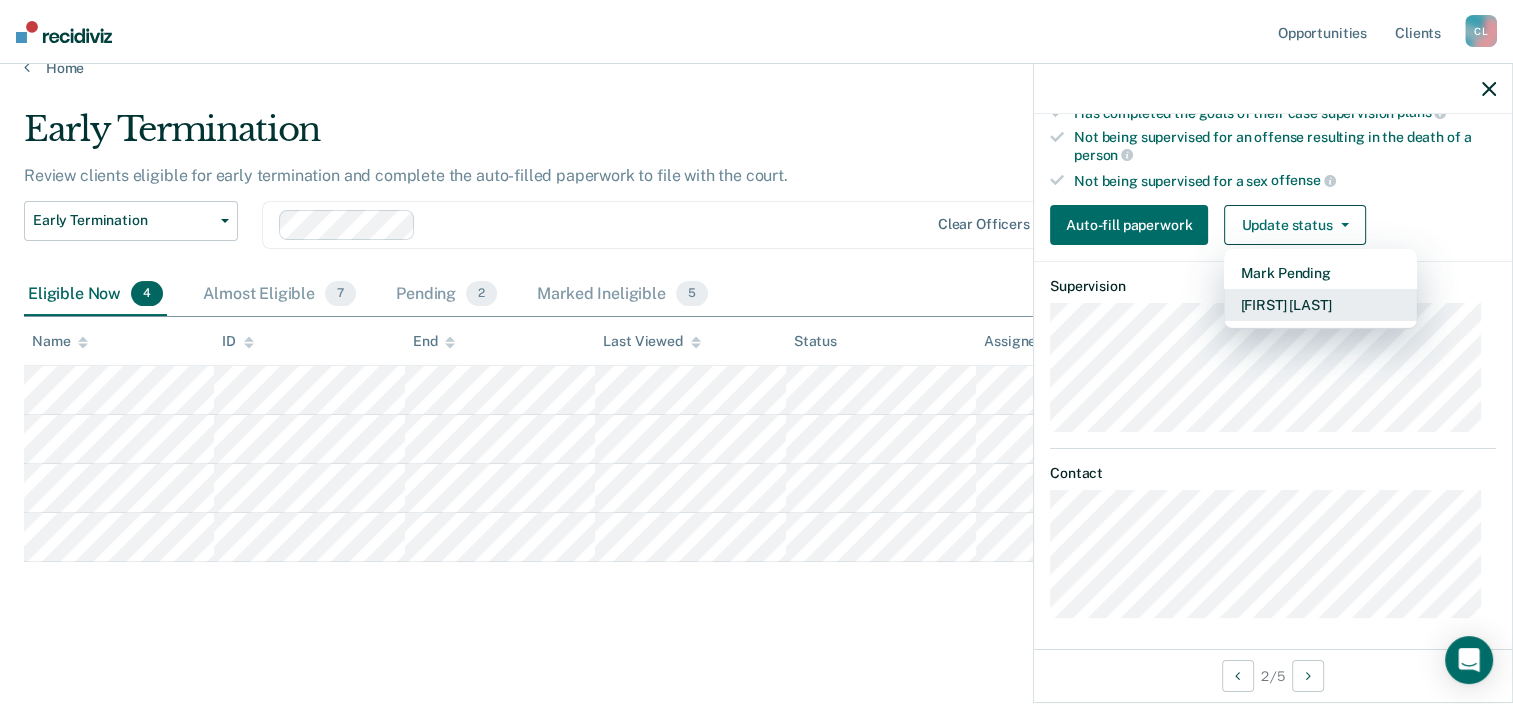 click on "[FIRST] [LAST]" at bounding box center (1320, 305) 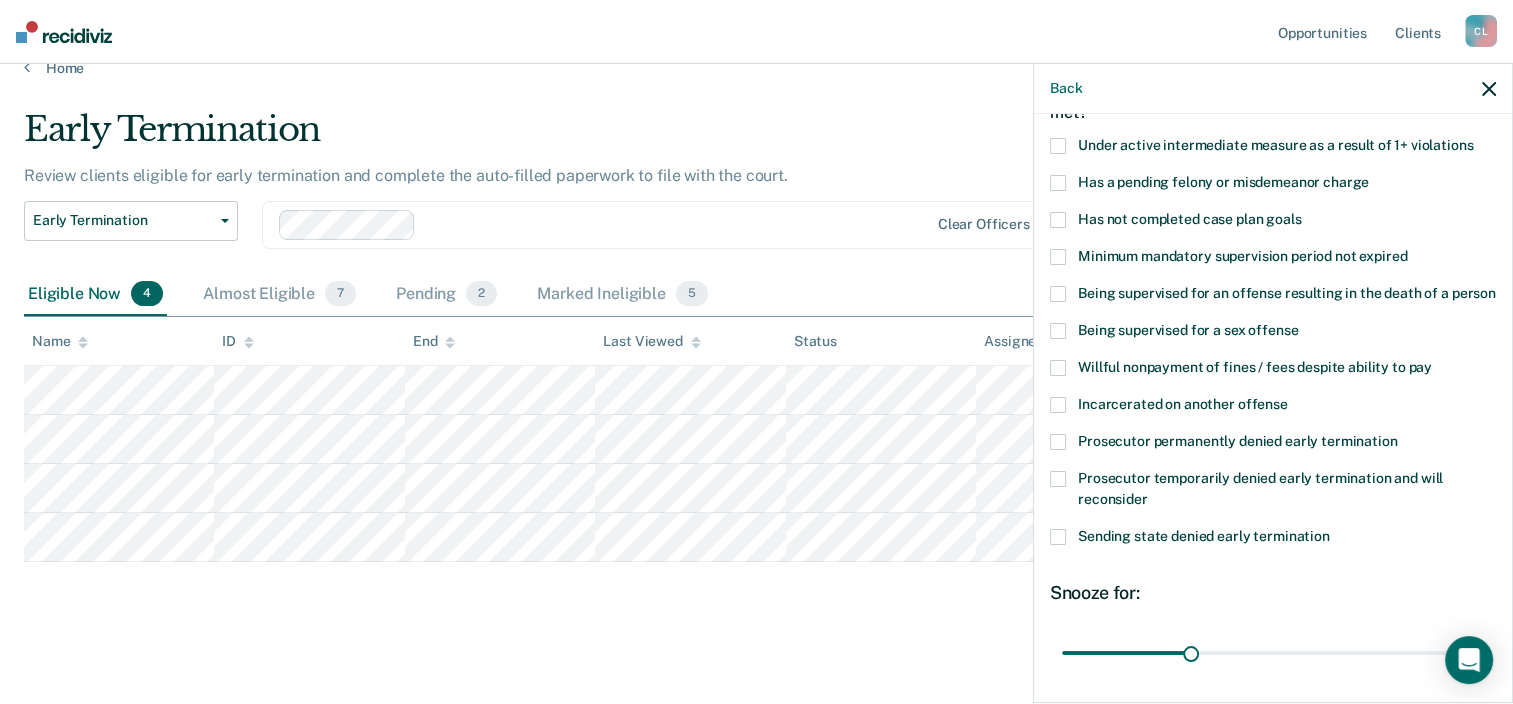 scroll, scrollTop: 93, scrollLeft: 0, axis: vertical 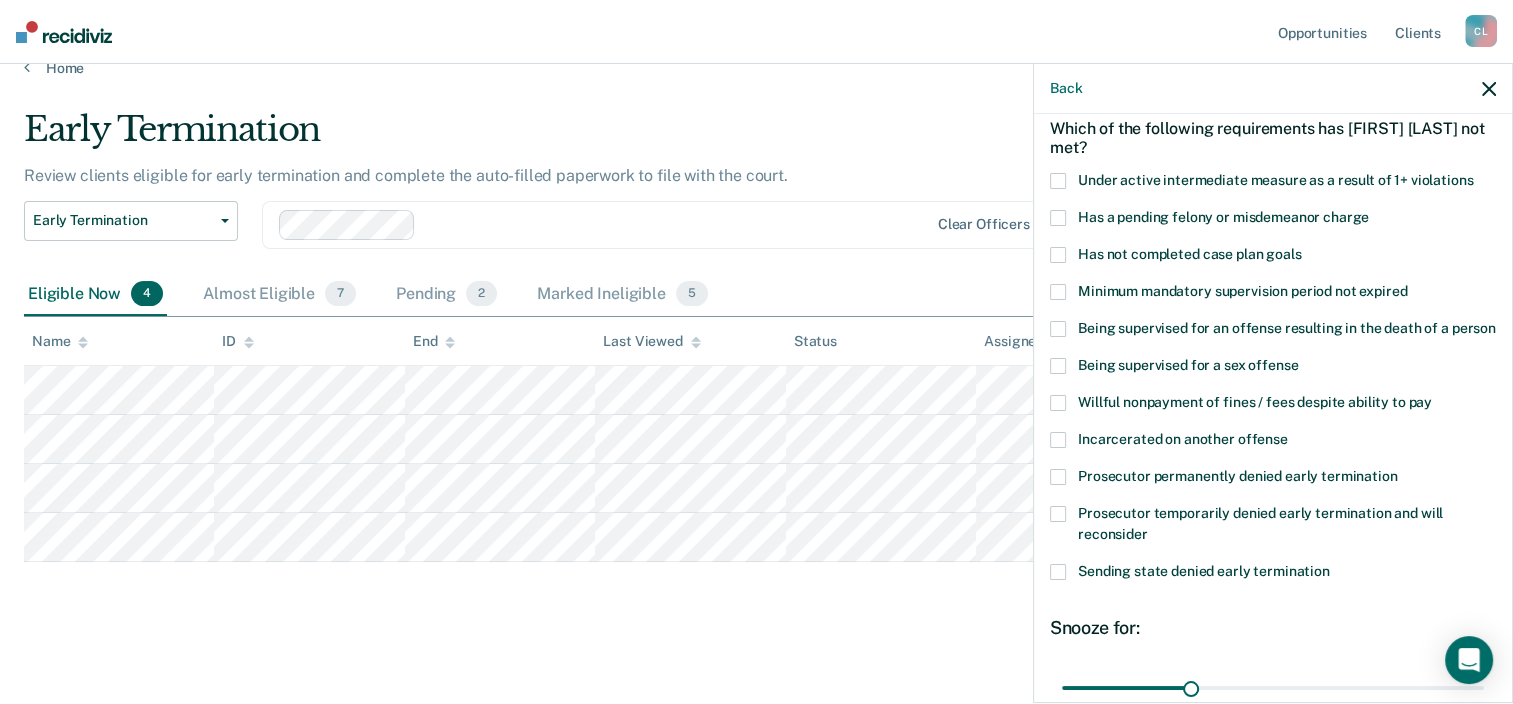 click at bounding box center [1058, 181] 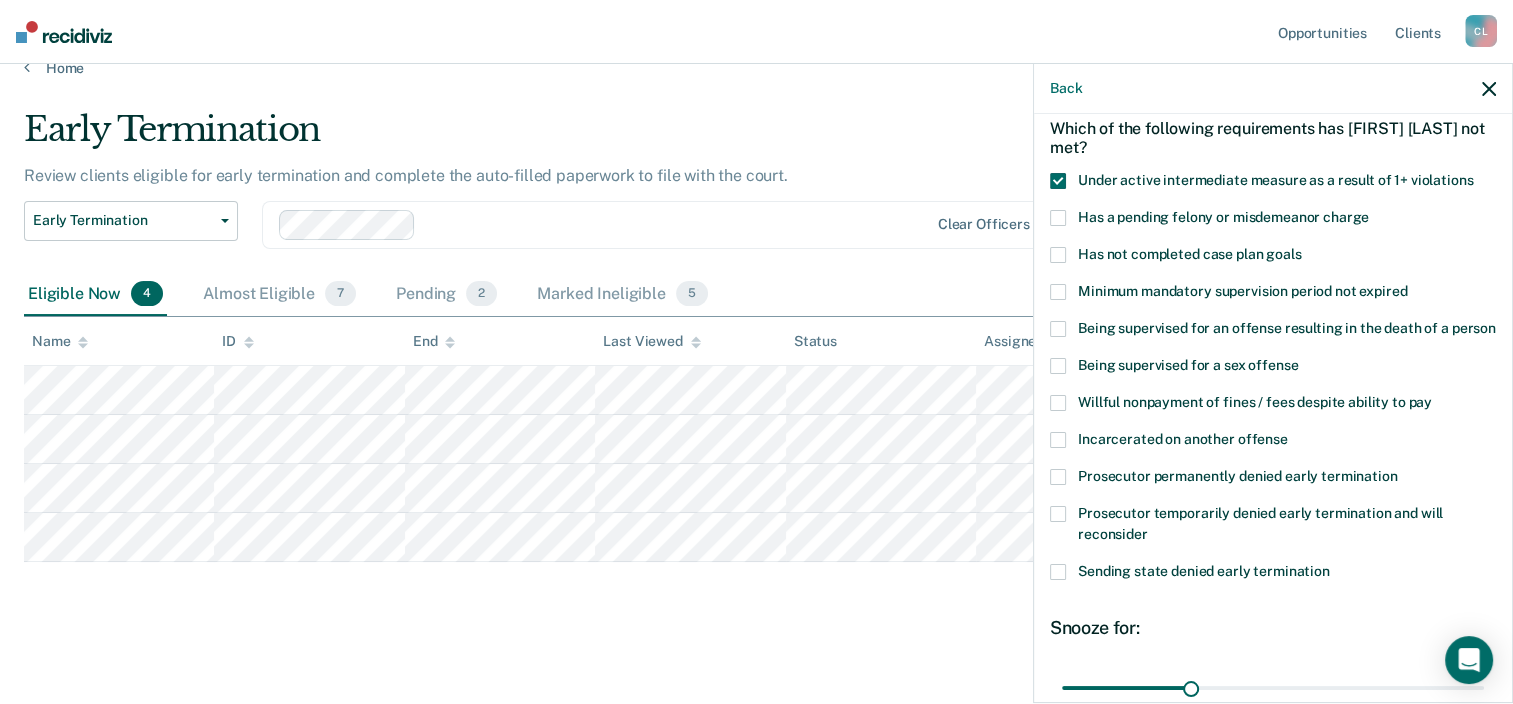 click at bounding box center [1058, 255] 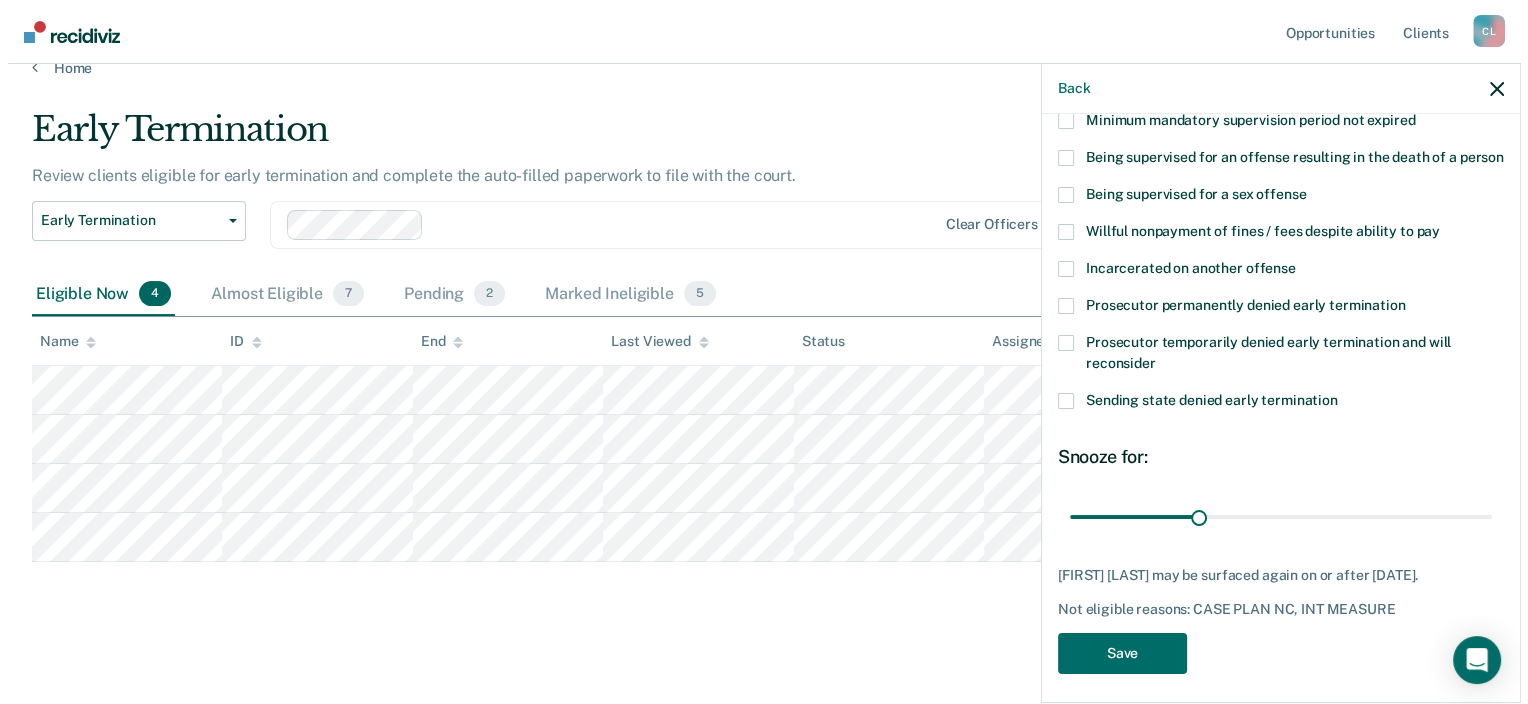 scroll, scrollTop: 293, scrollLeft: 0, axis: vertical 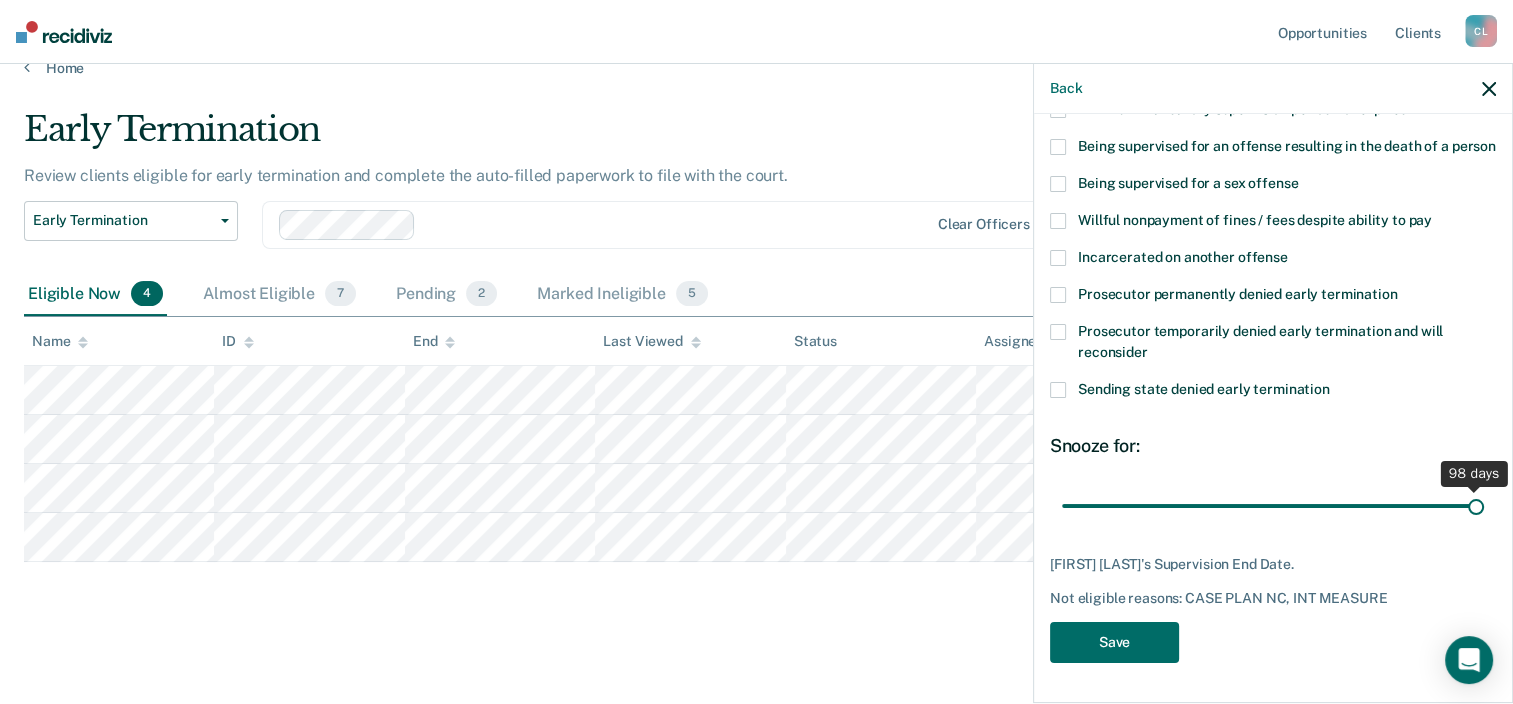 drag, startPoint x: 1188, startPoint y: 510, endPoint x: 1483, endPoint y: 507, distance: 295.01526 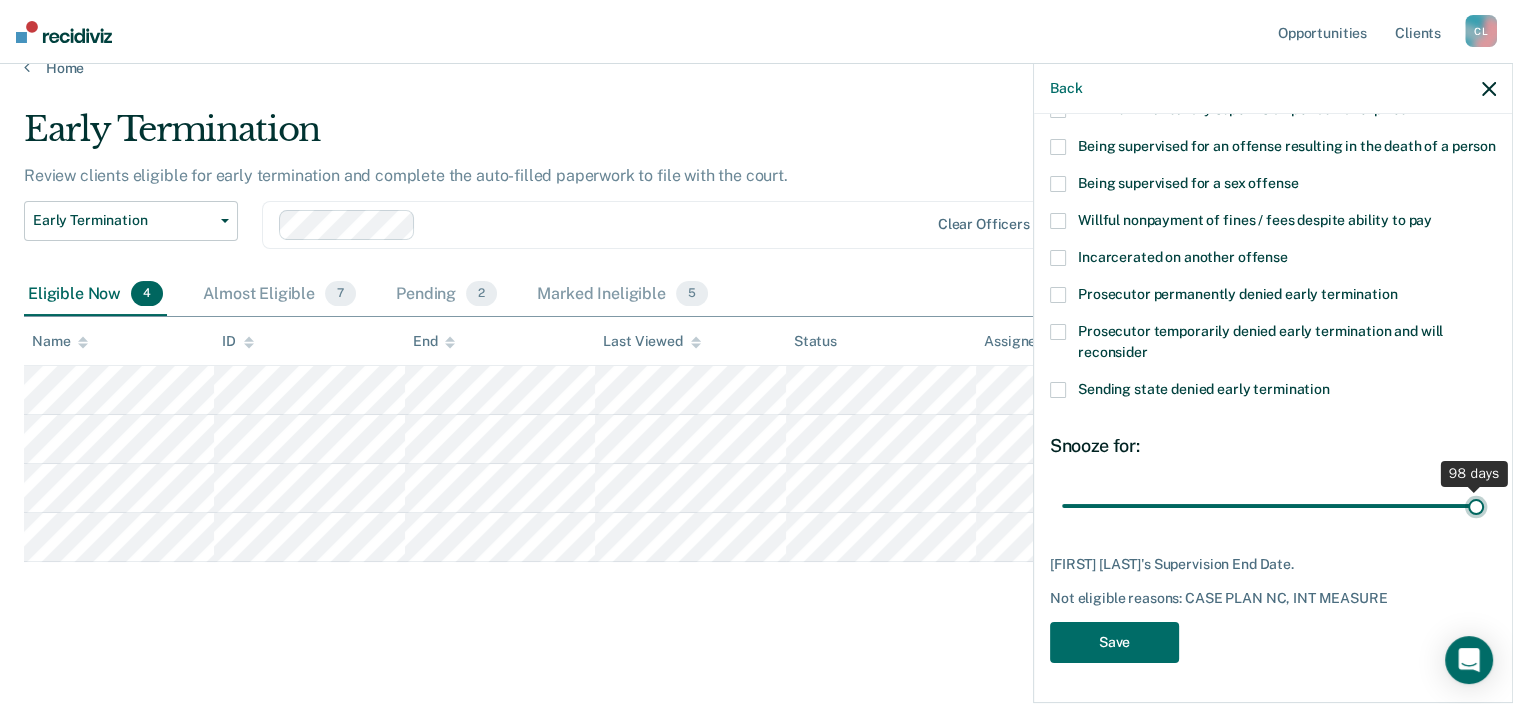 type on "98" 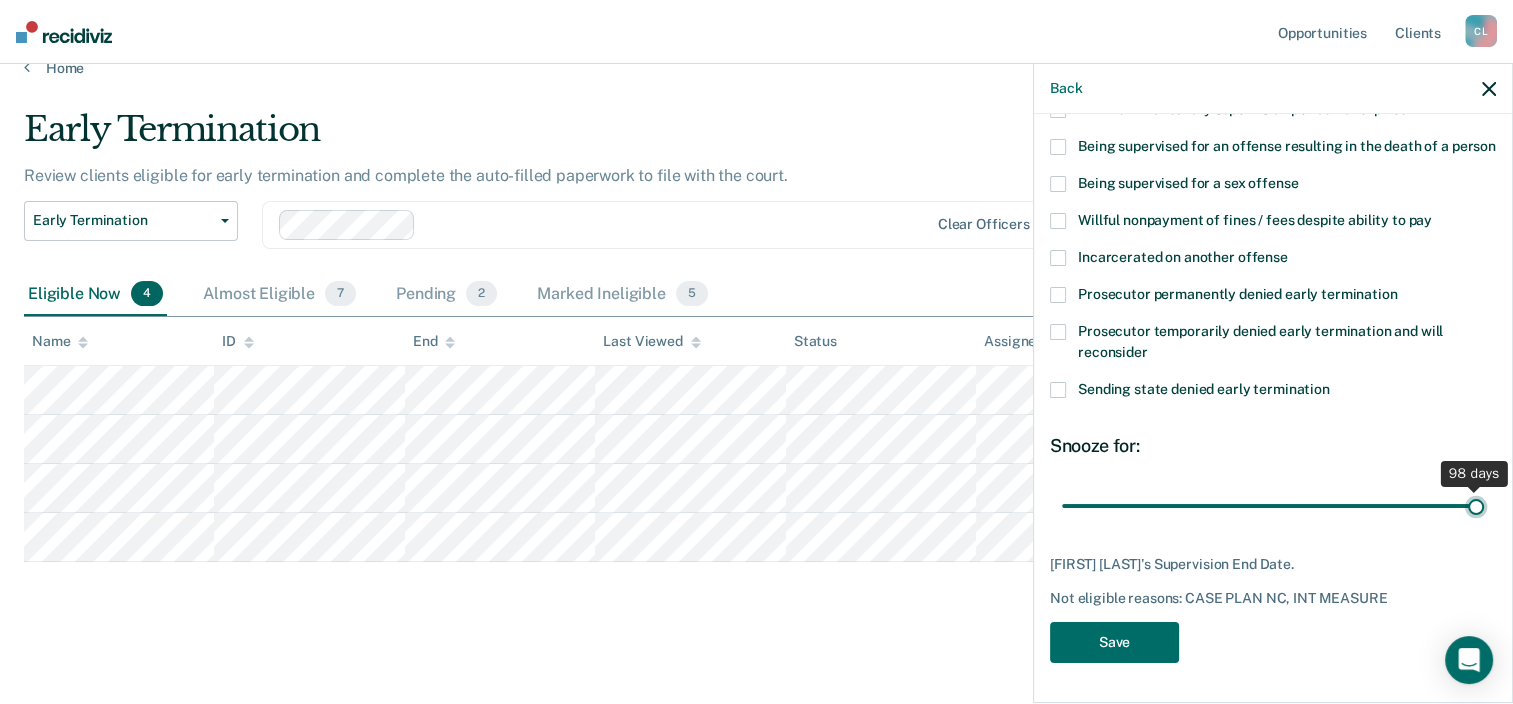 click at bounding box center [1273, 506] 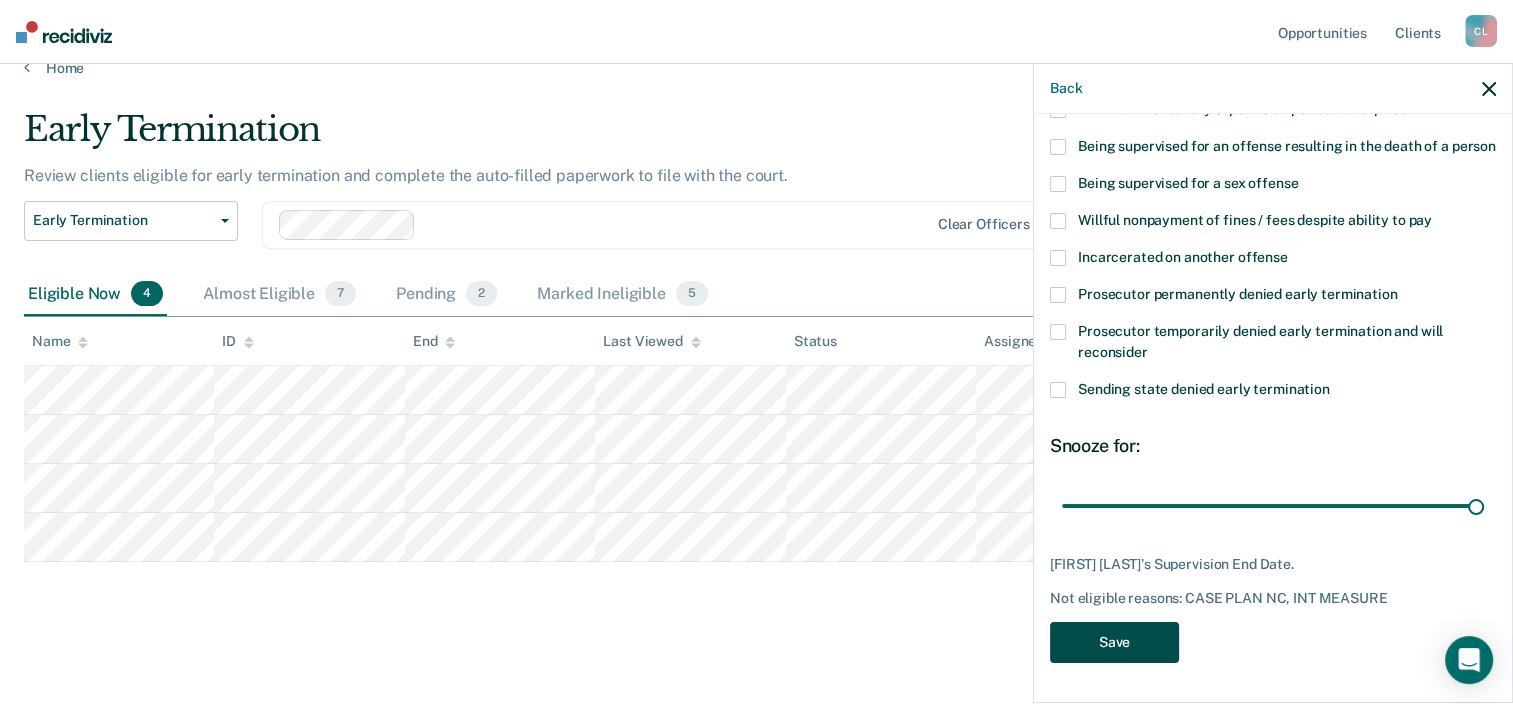click on "Save" at bounding box center (1114, 642) 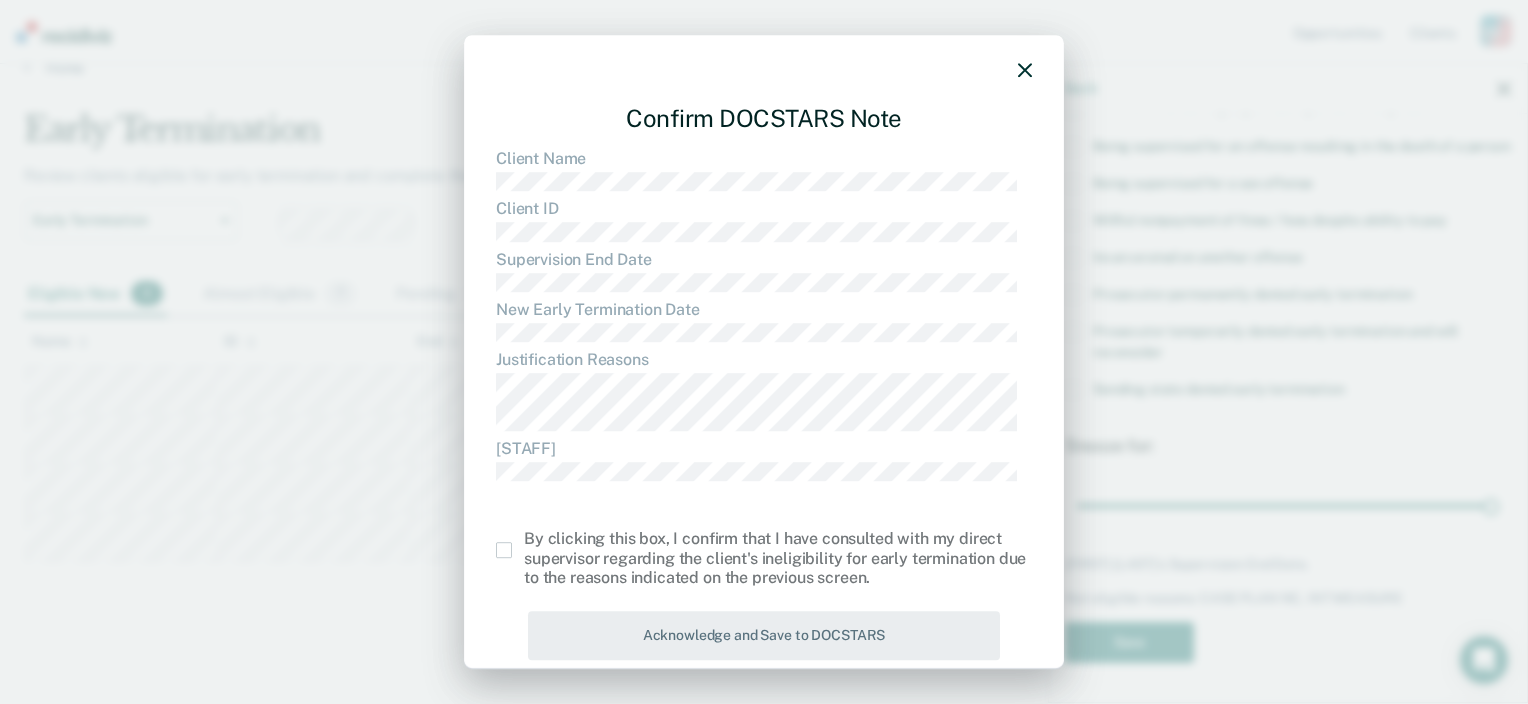 click at bounding box center [504, 550] 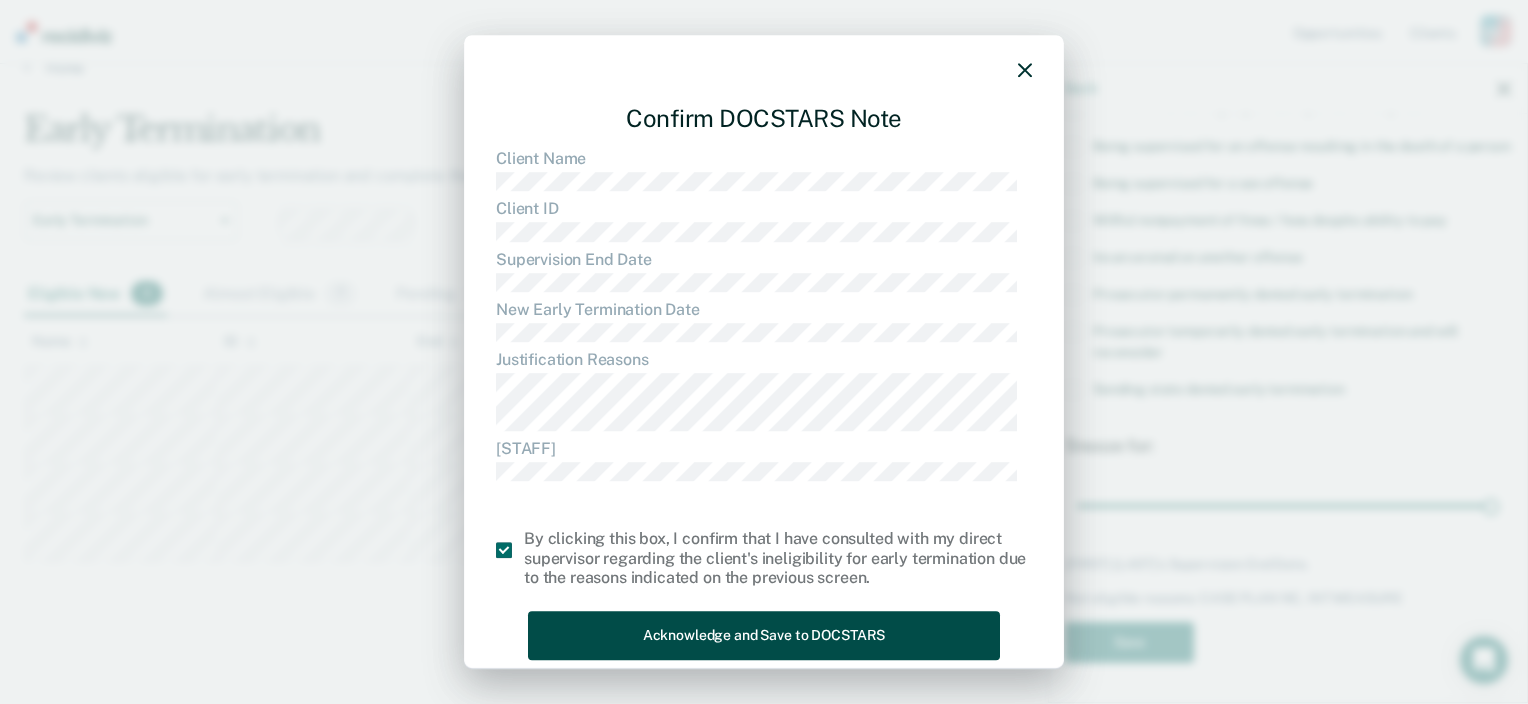 click on "Acknowledge and Save to DOCSTARS" at bounding box center (764, 635) 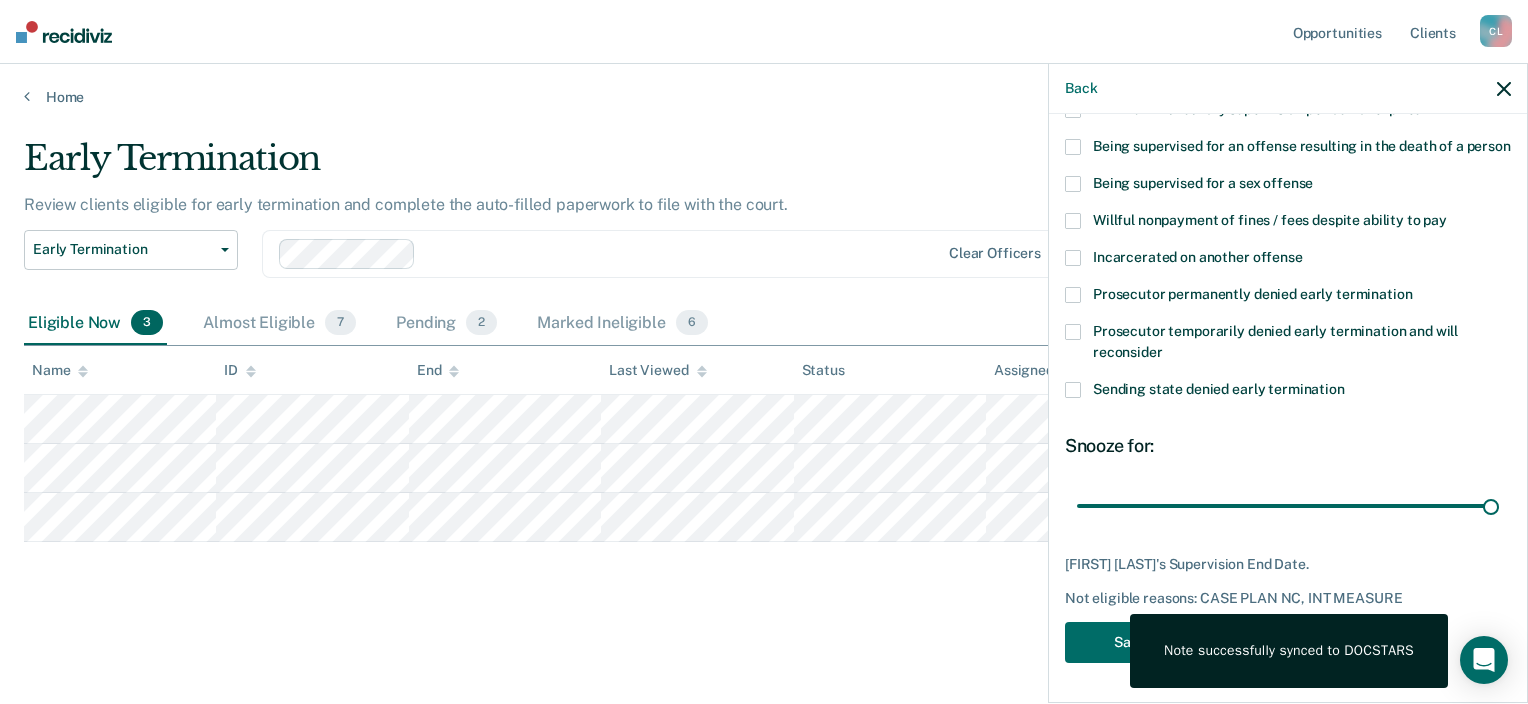 scroll, scrollTop: 0, scrollLeft: 0, axis: both 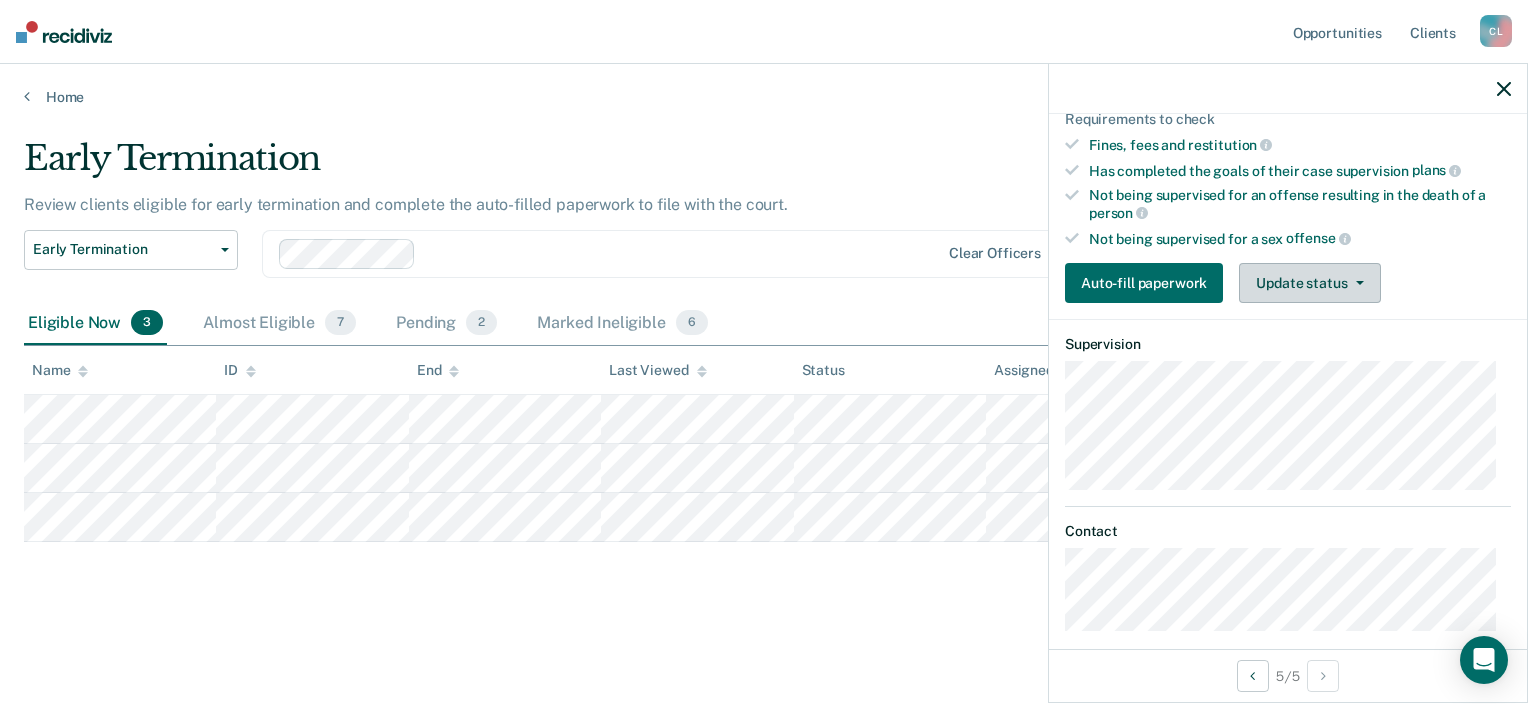 click on "Update status" at bounding box center [1309, 283] 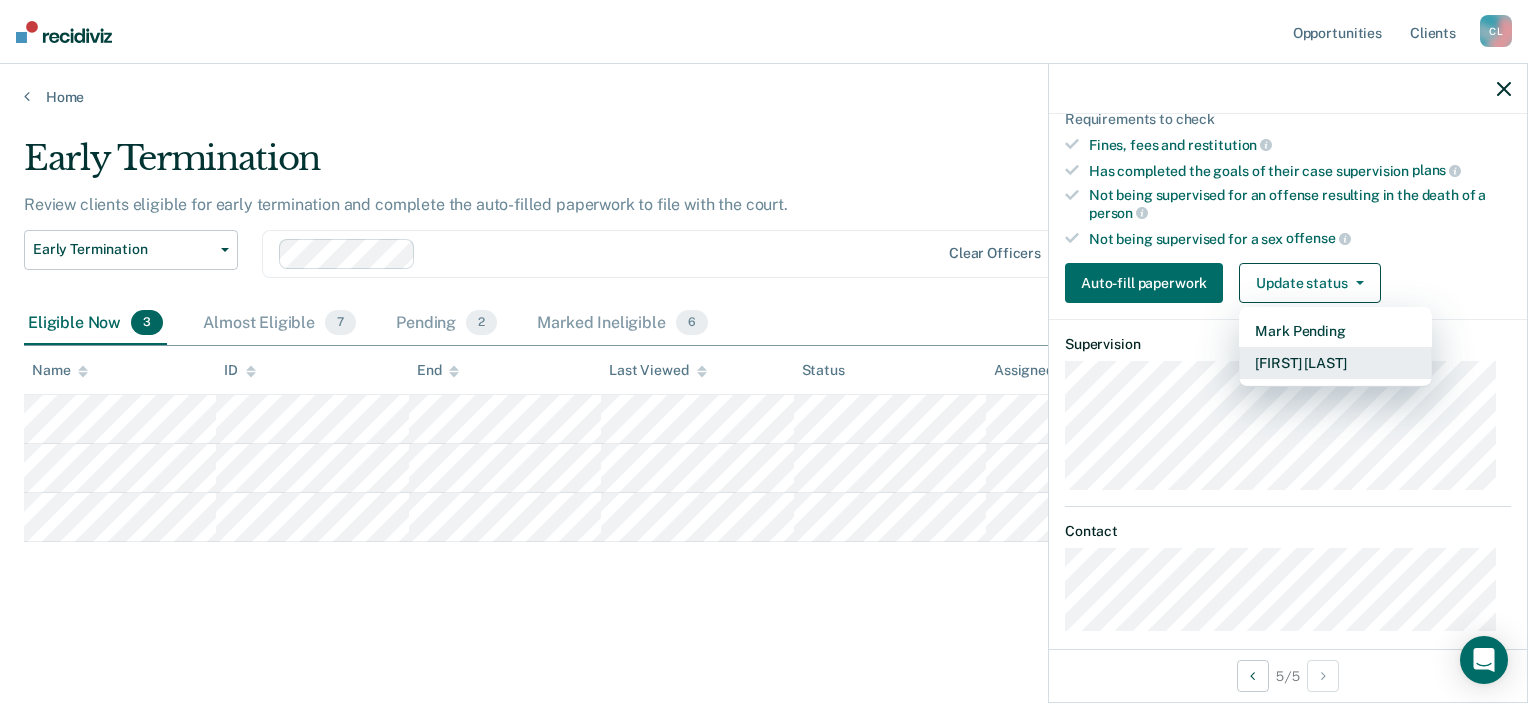 click on "[FIRST] [LAST]" at bounding box center [1335, 363] 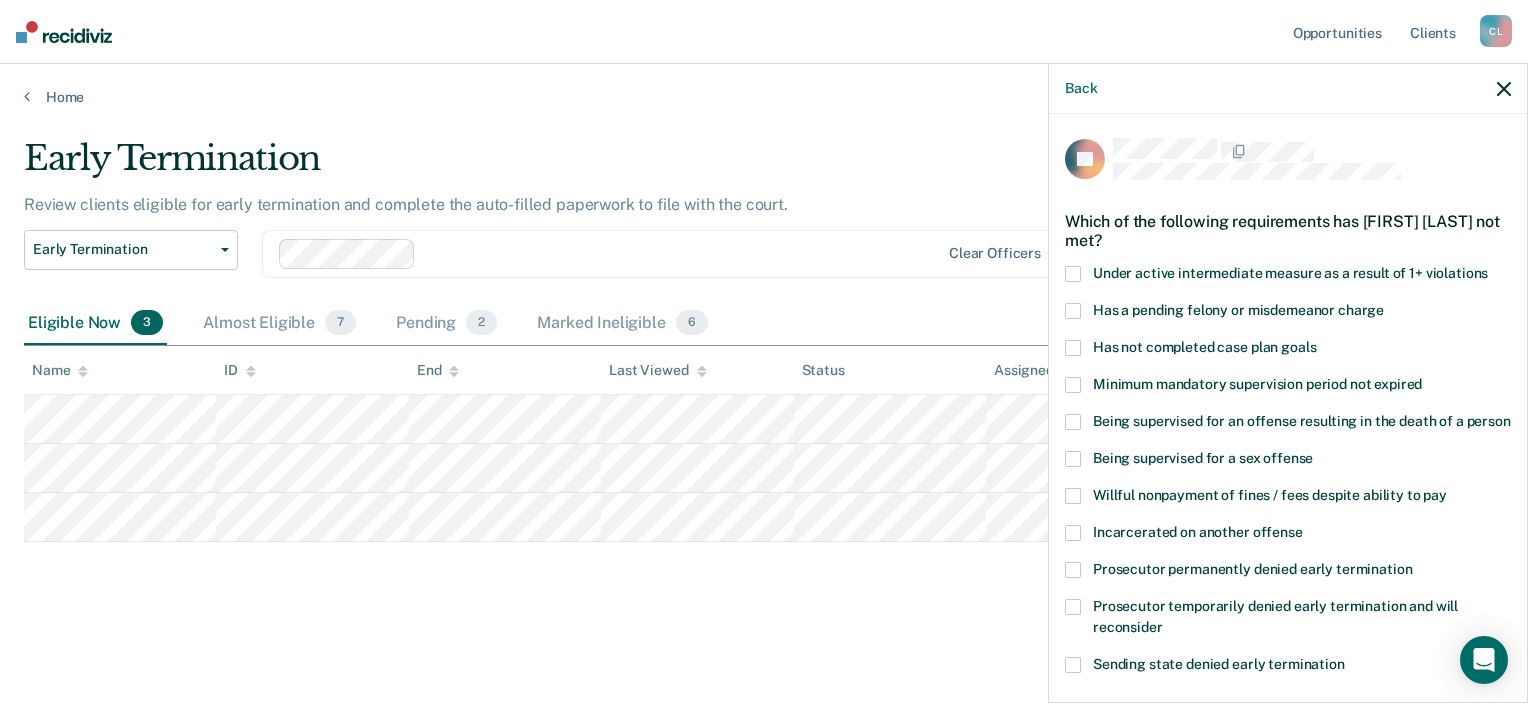 scroll, scrollTop: 100, scrollLeft: 0, axis: vertical 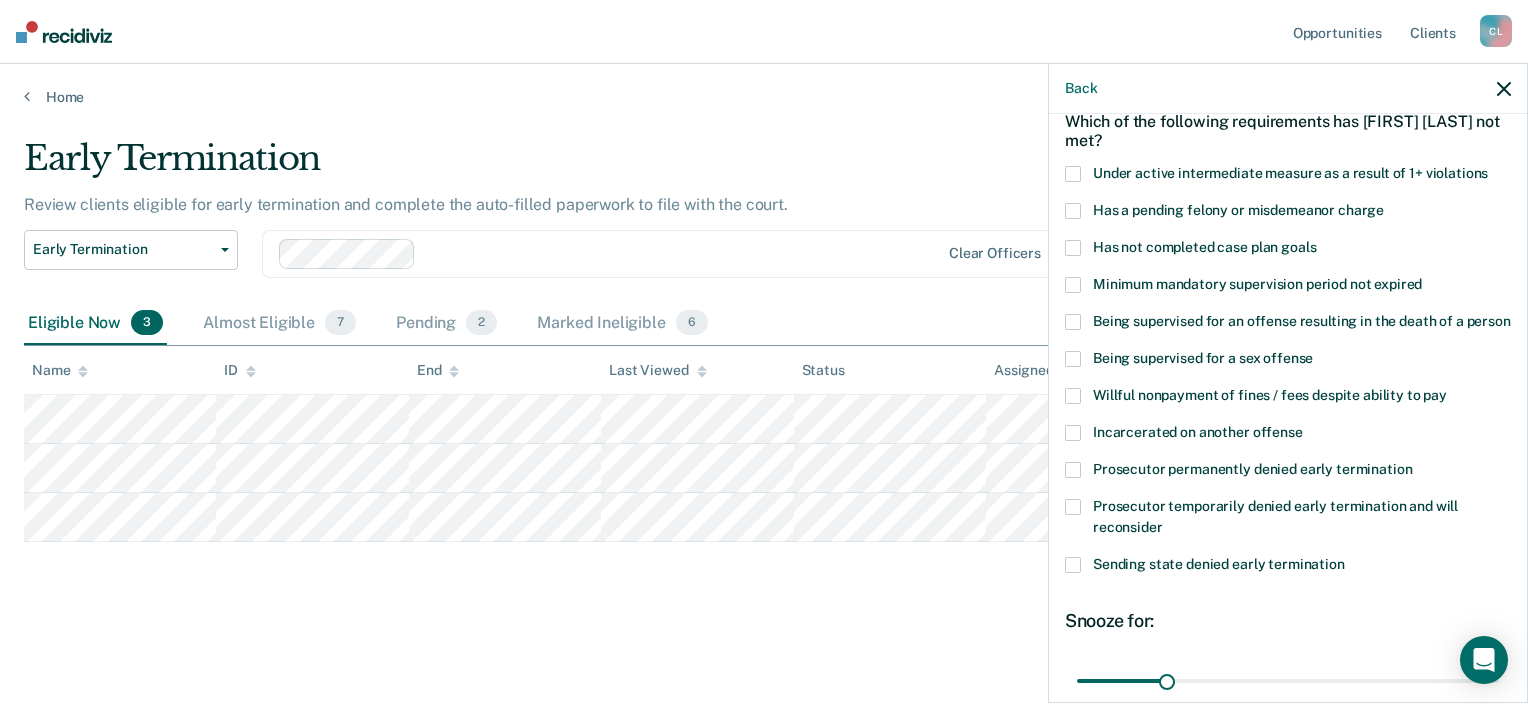 click at bounding box center (1073, 396) 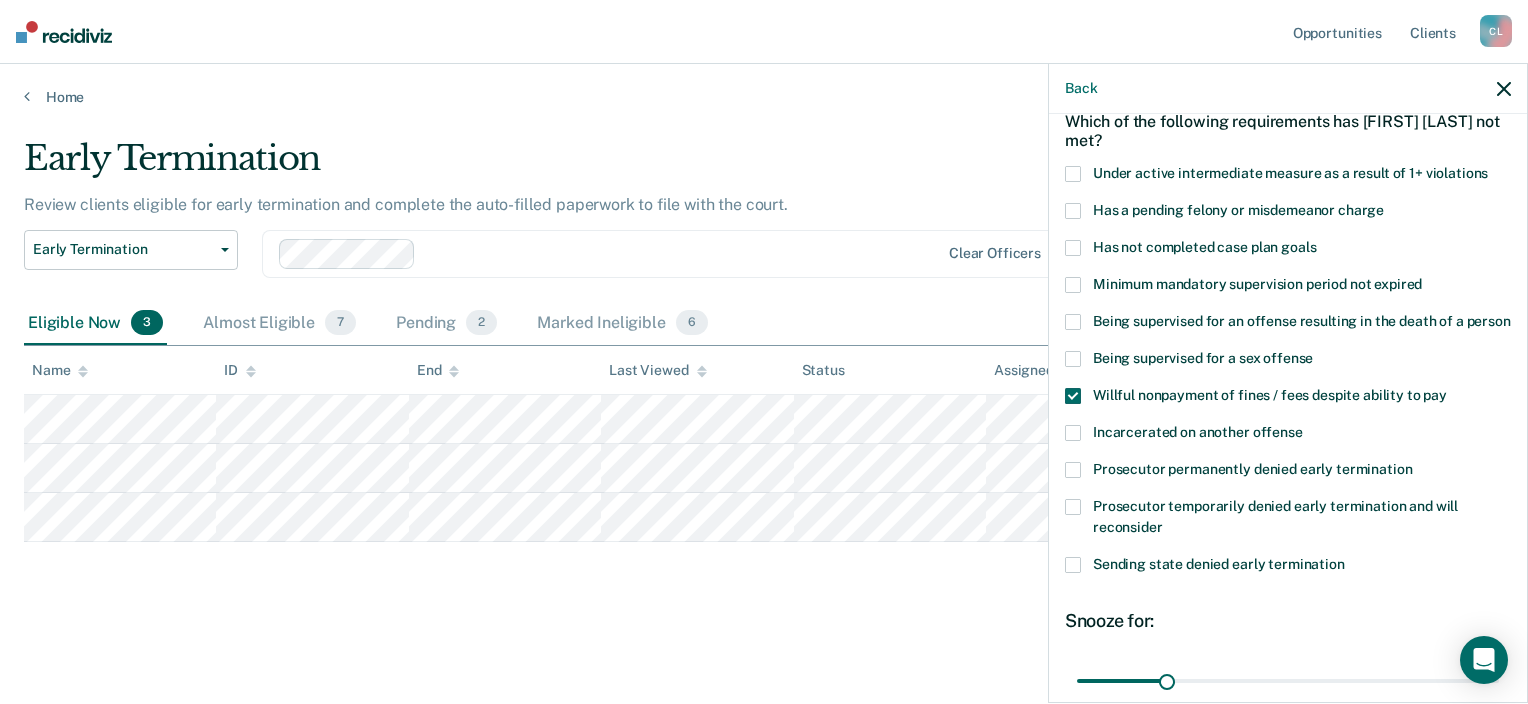 scroll, scrollTop: 140, scrollLeft: 0, axis: vertical 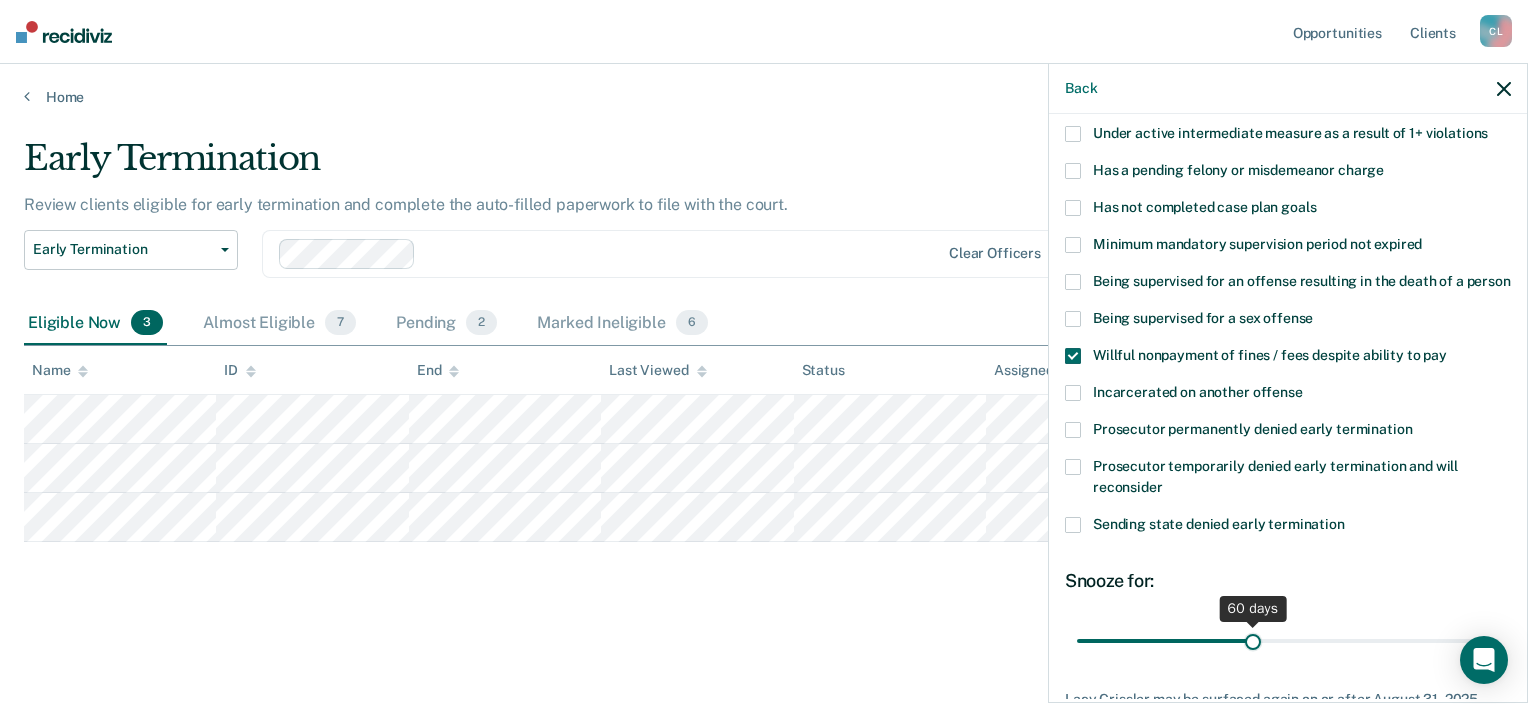 drag, startPoint x: 1168, startPoint y: 659, endPoint x: 1246, endPoint y: 664, distance: 78.160095 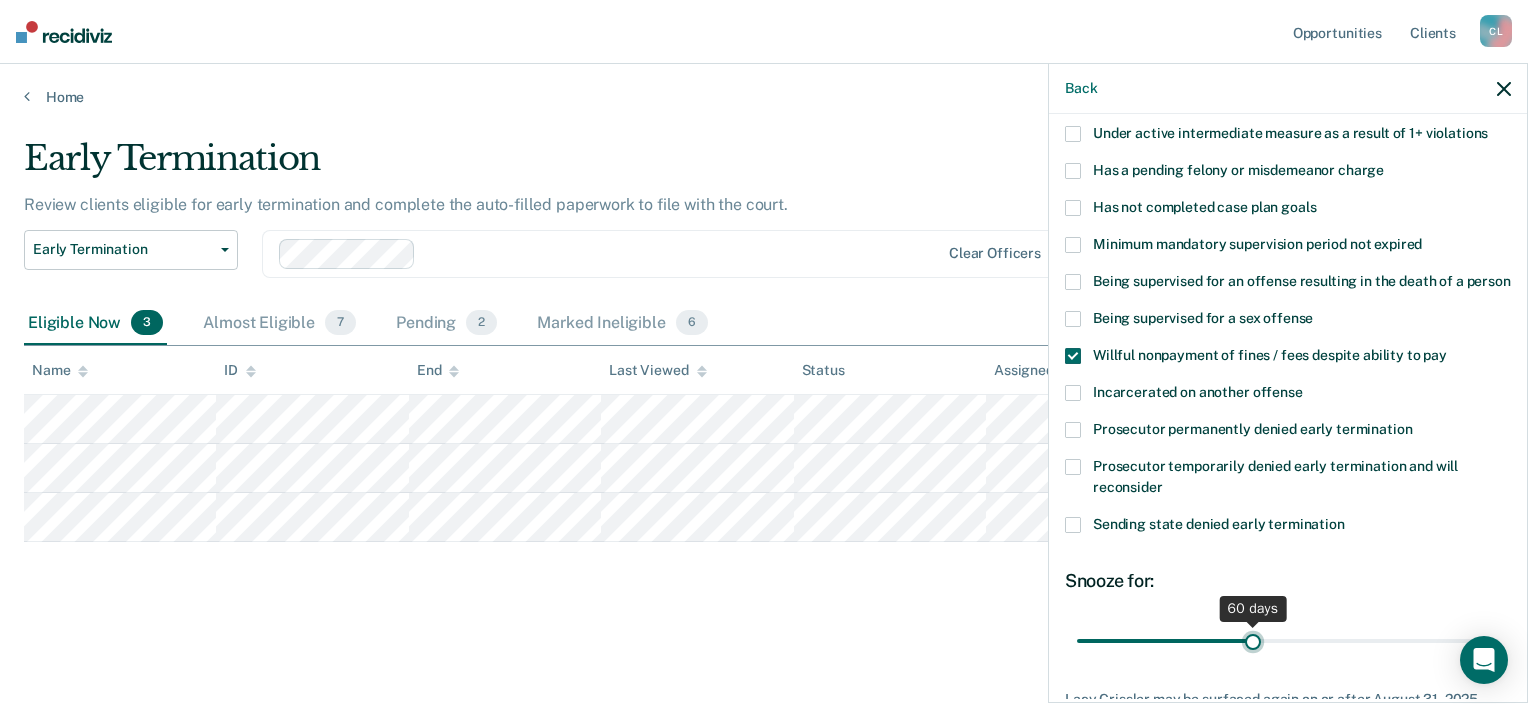 type on "60" 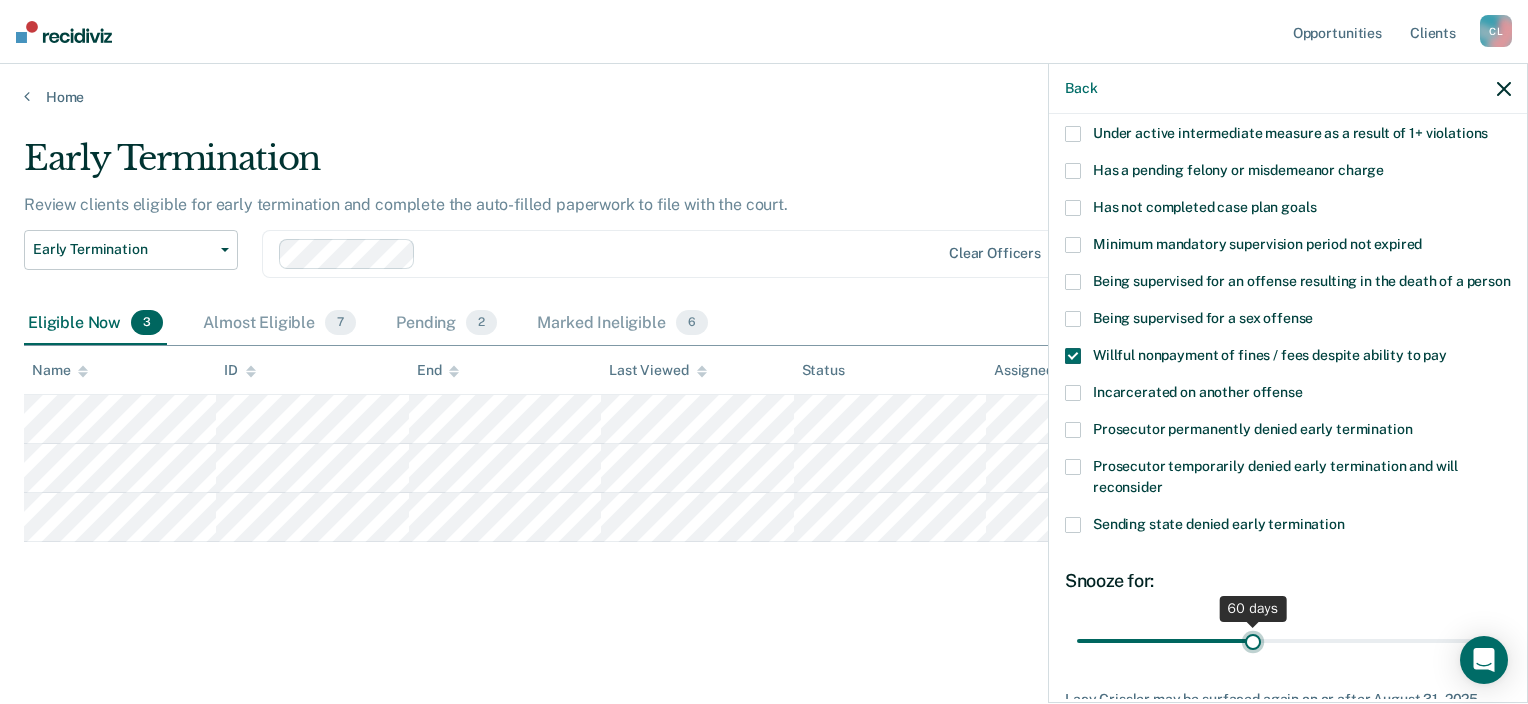 click at bounding box center (1288, 641) 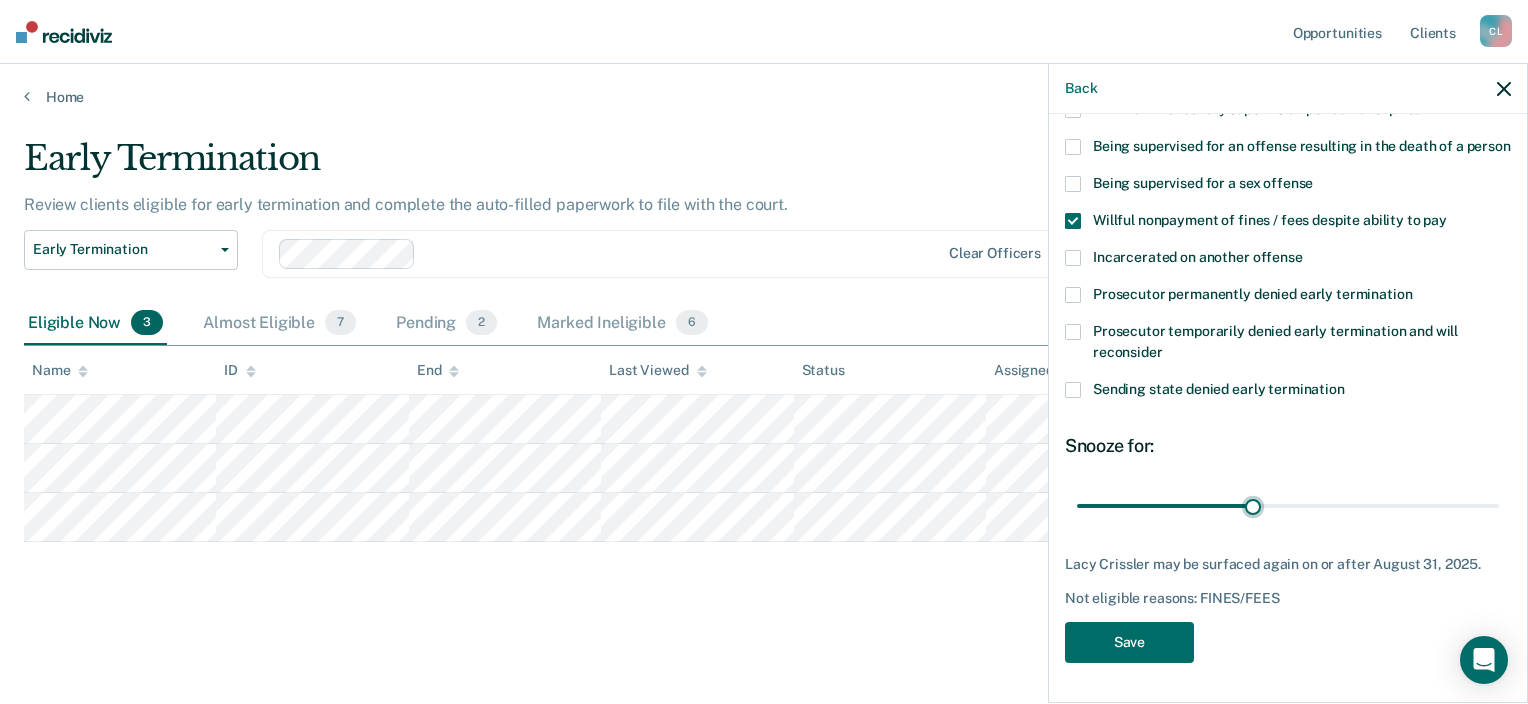 scroll, scrollTop: 293, scrollLeft: 0, axis: vertical 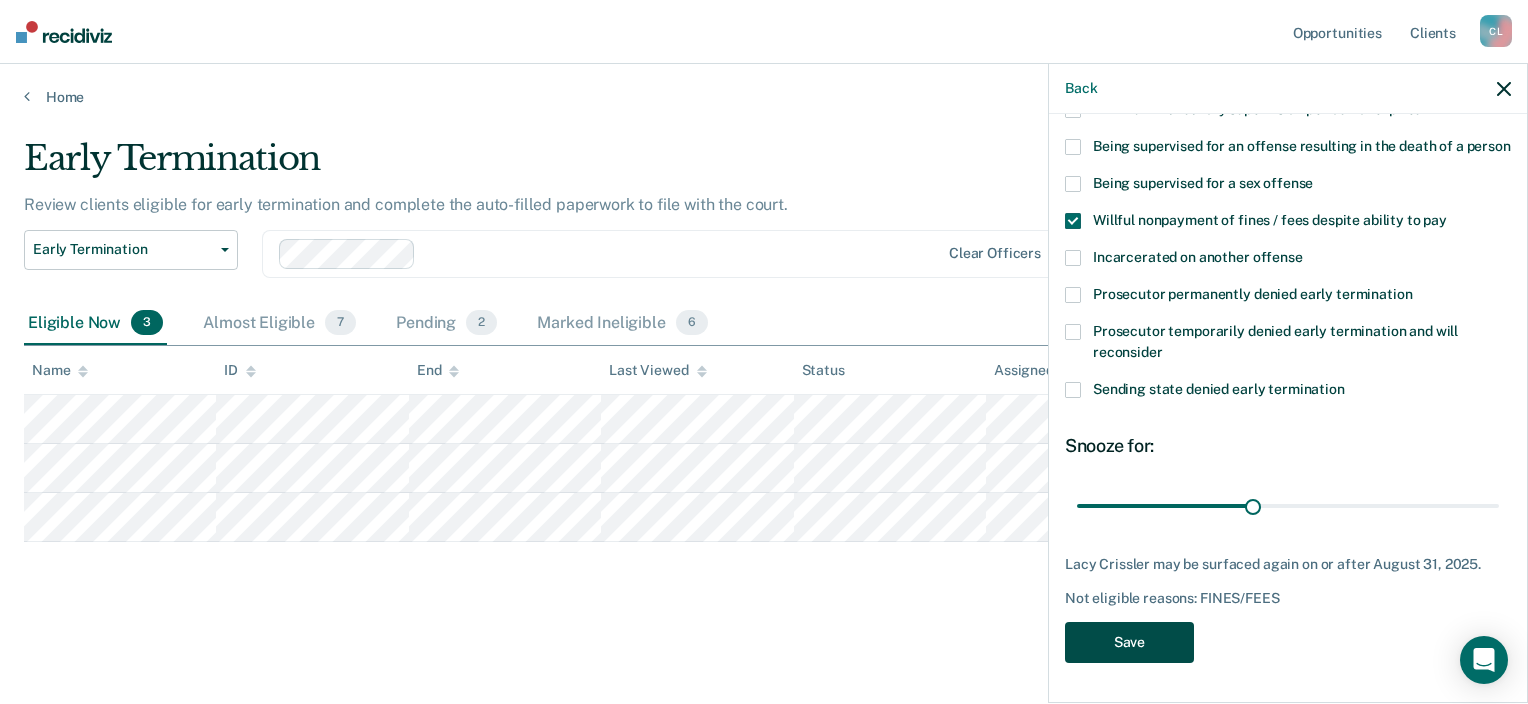 click on "Save" at bounding box center [1129, 642] 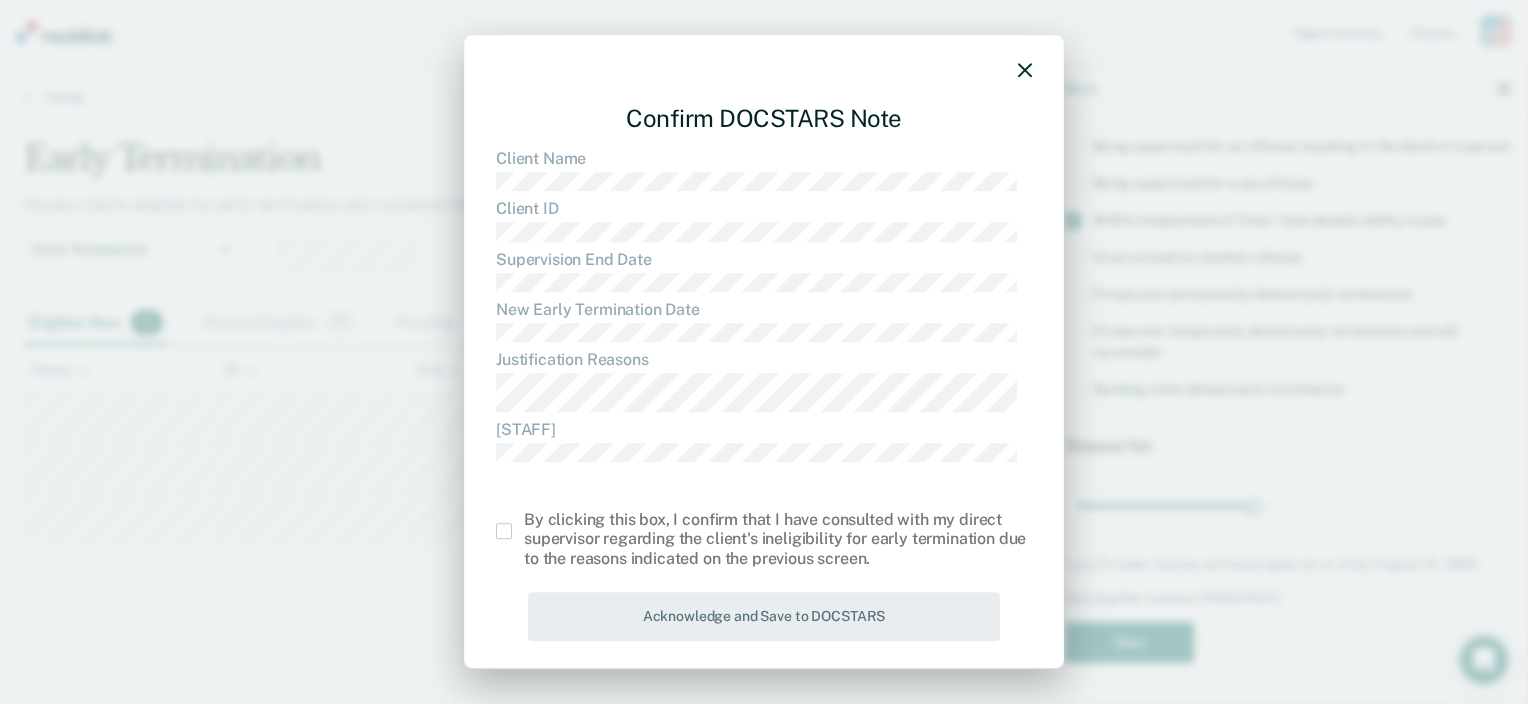 click at bounding box center [504, 531] 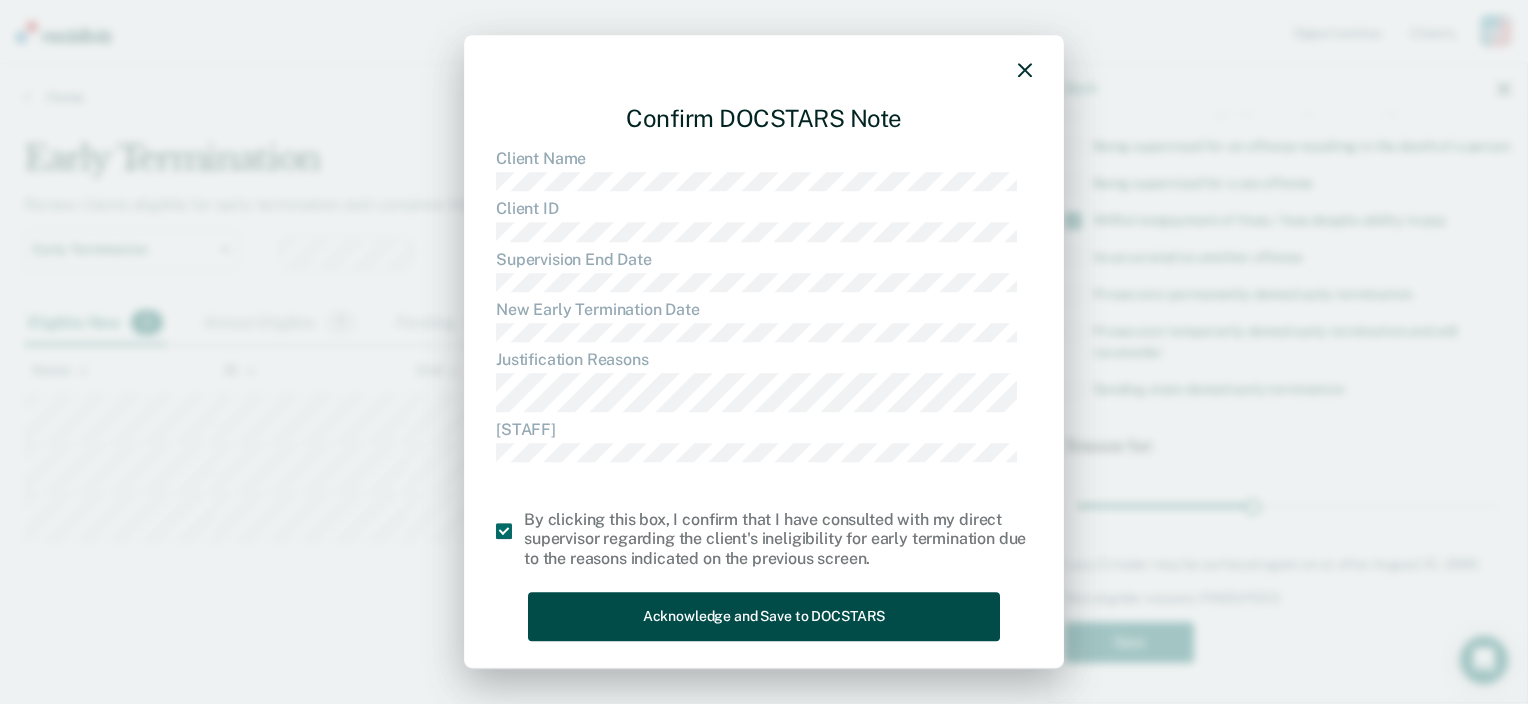 click on "Acknowledge and Save to DOCSTARS" at bounding box center [764, 616] 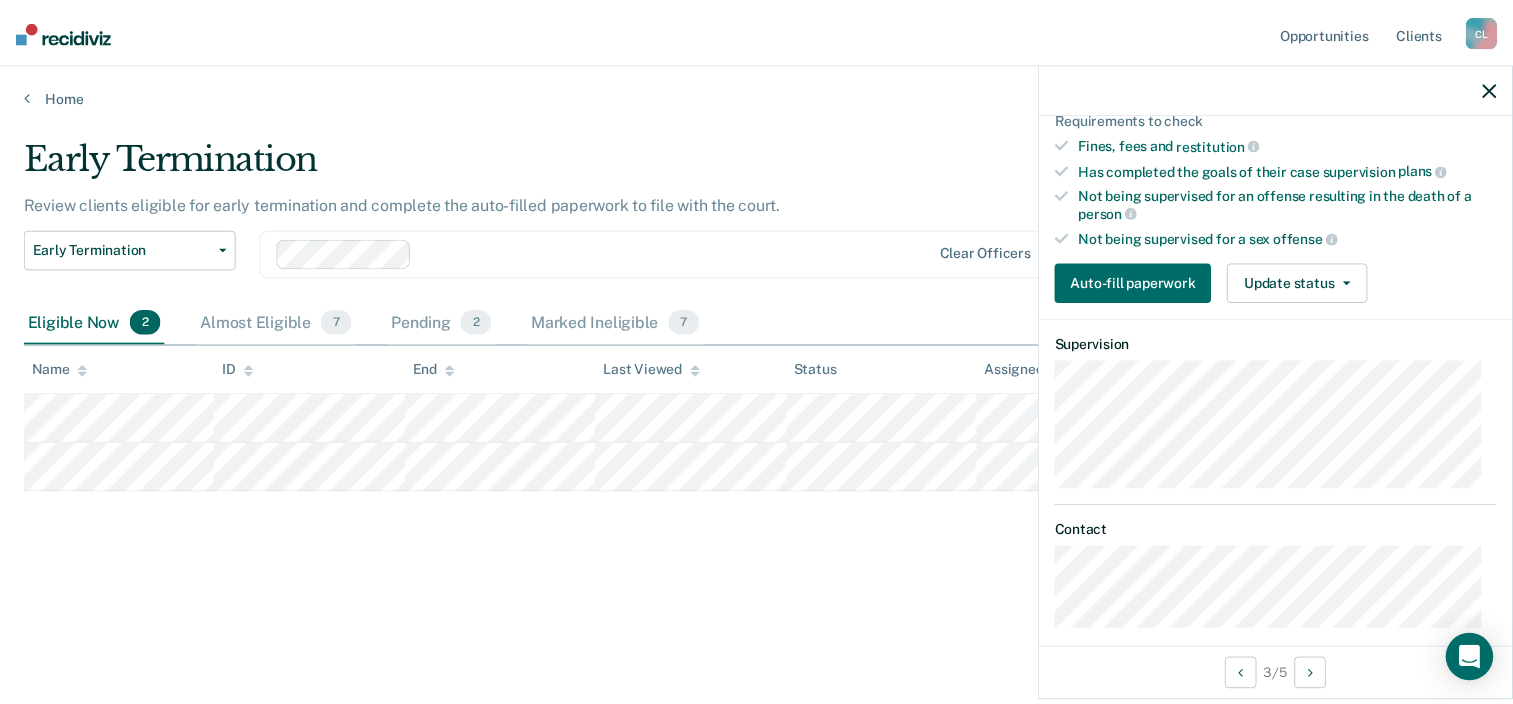 scroll, scrollTop: 305, scrollLeft: 0, axis: vertical 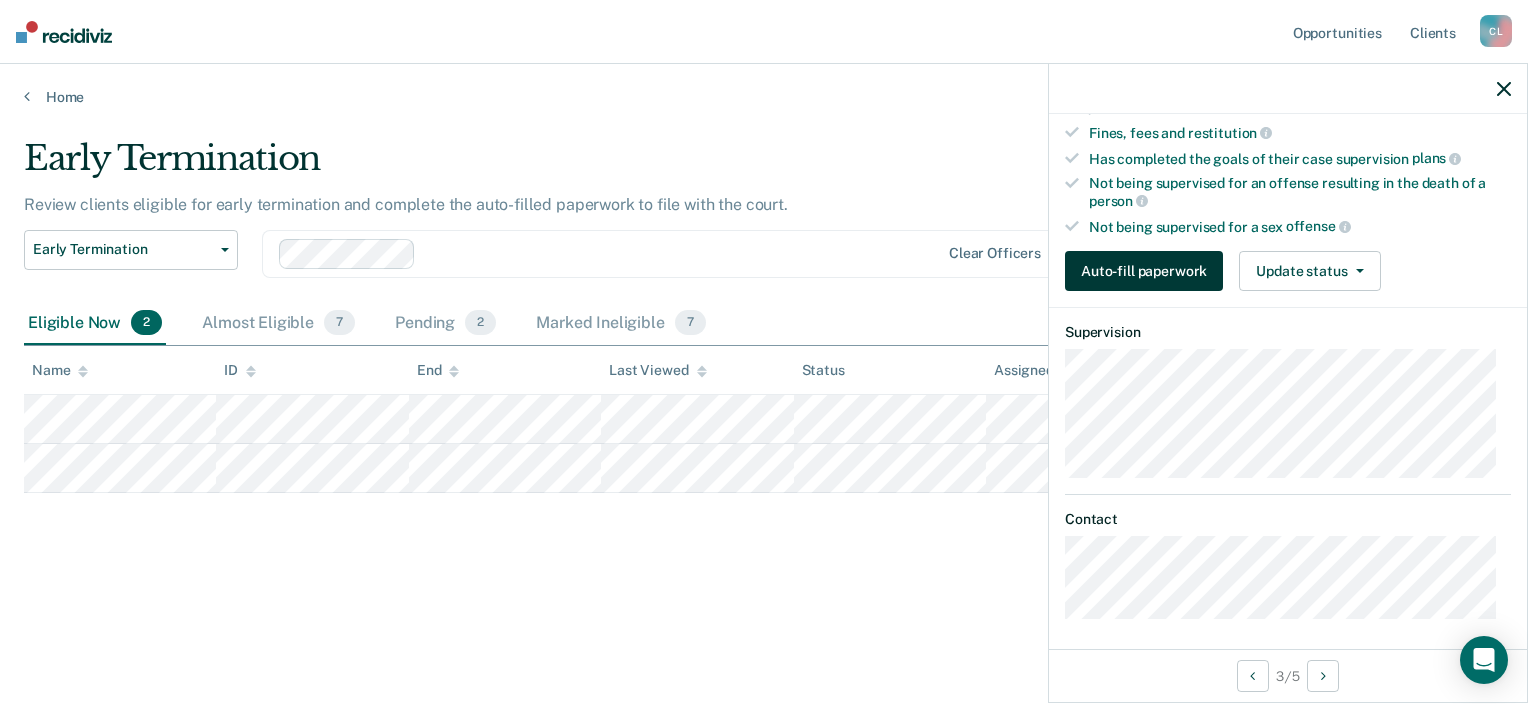 click on "Auto-fill paperwork" at bounding box center [1144, 271] 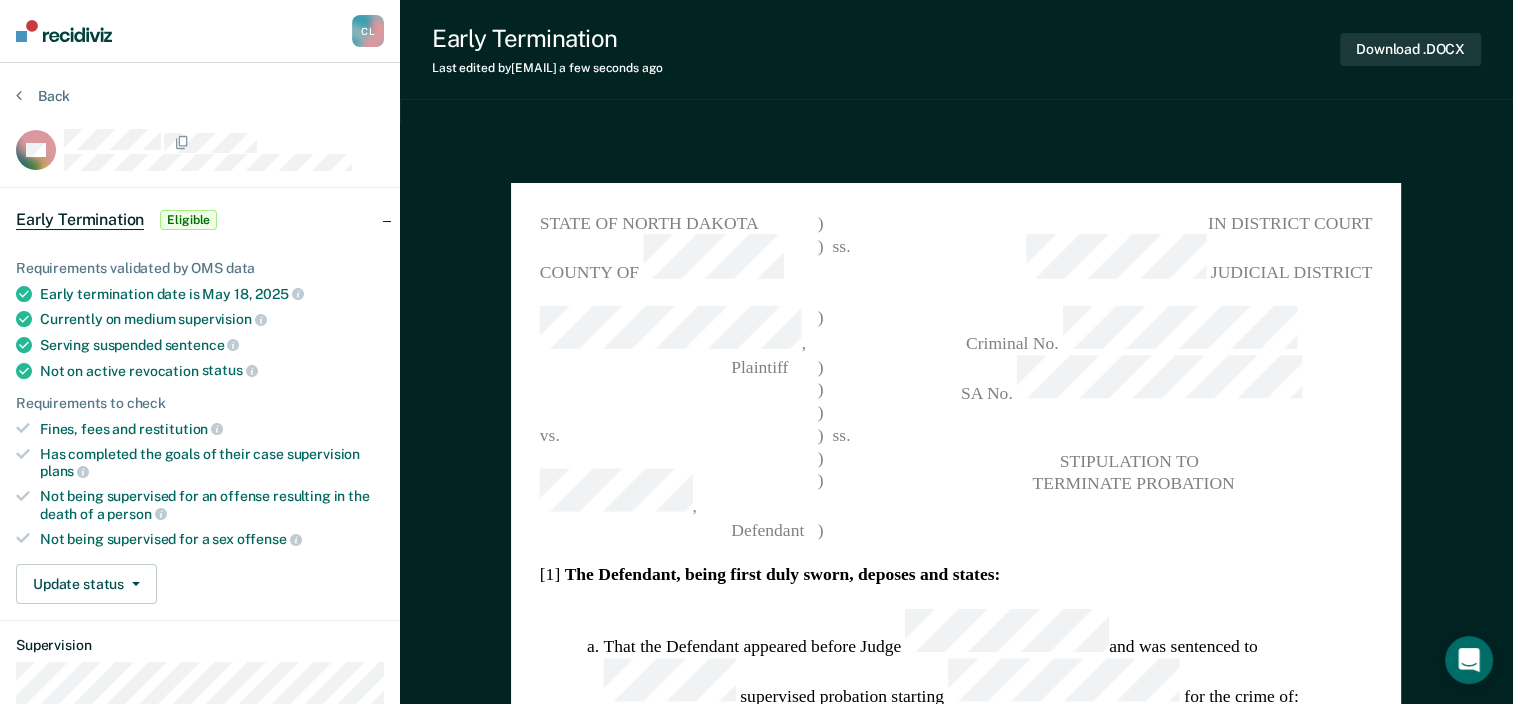 scroll, scrollTop: 0, scrollLeft: 0, axis: both 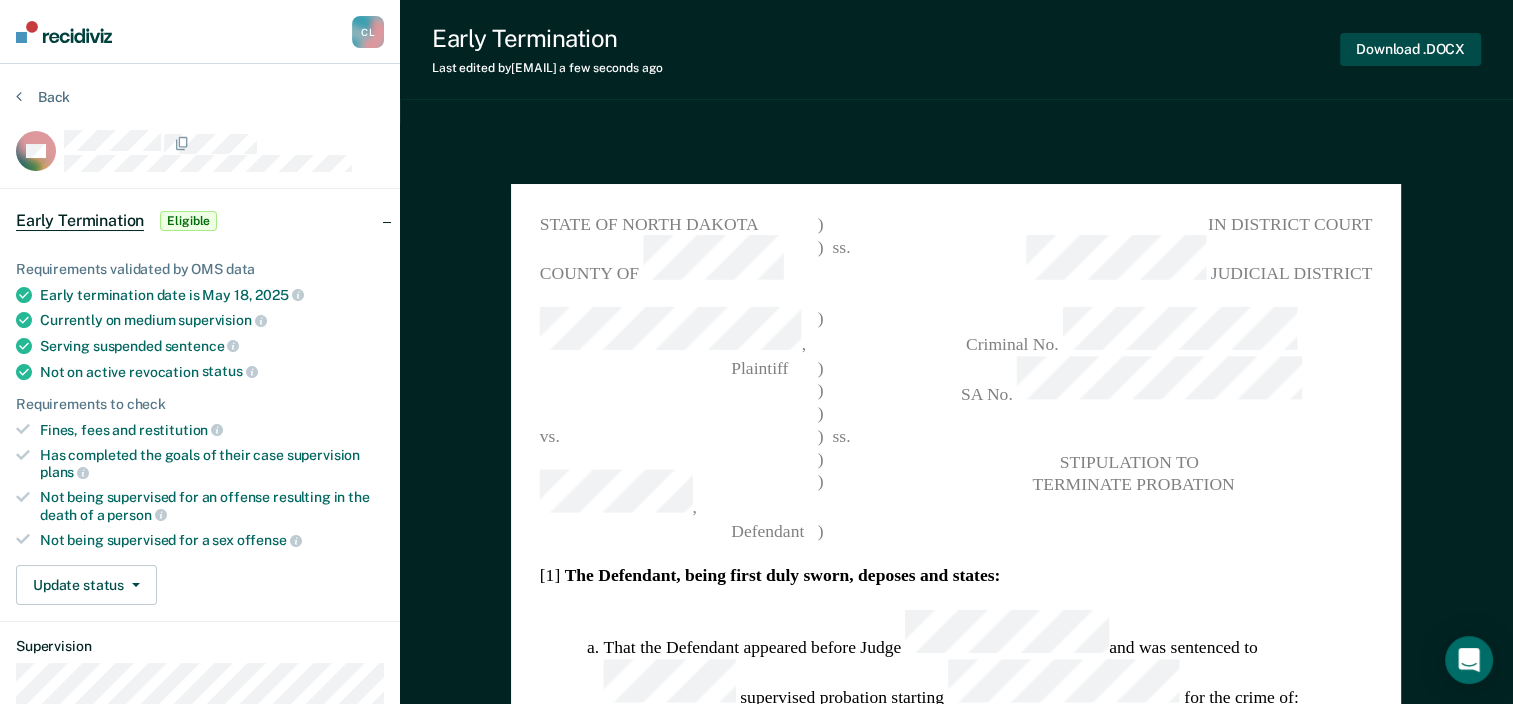 click on "Download .DOCX" at bounding box center (1410, 49) 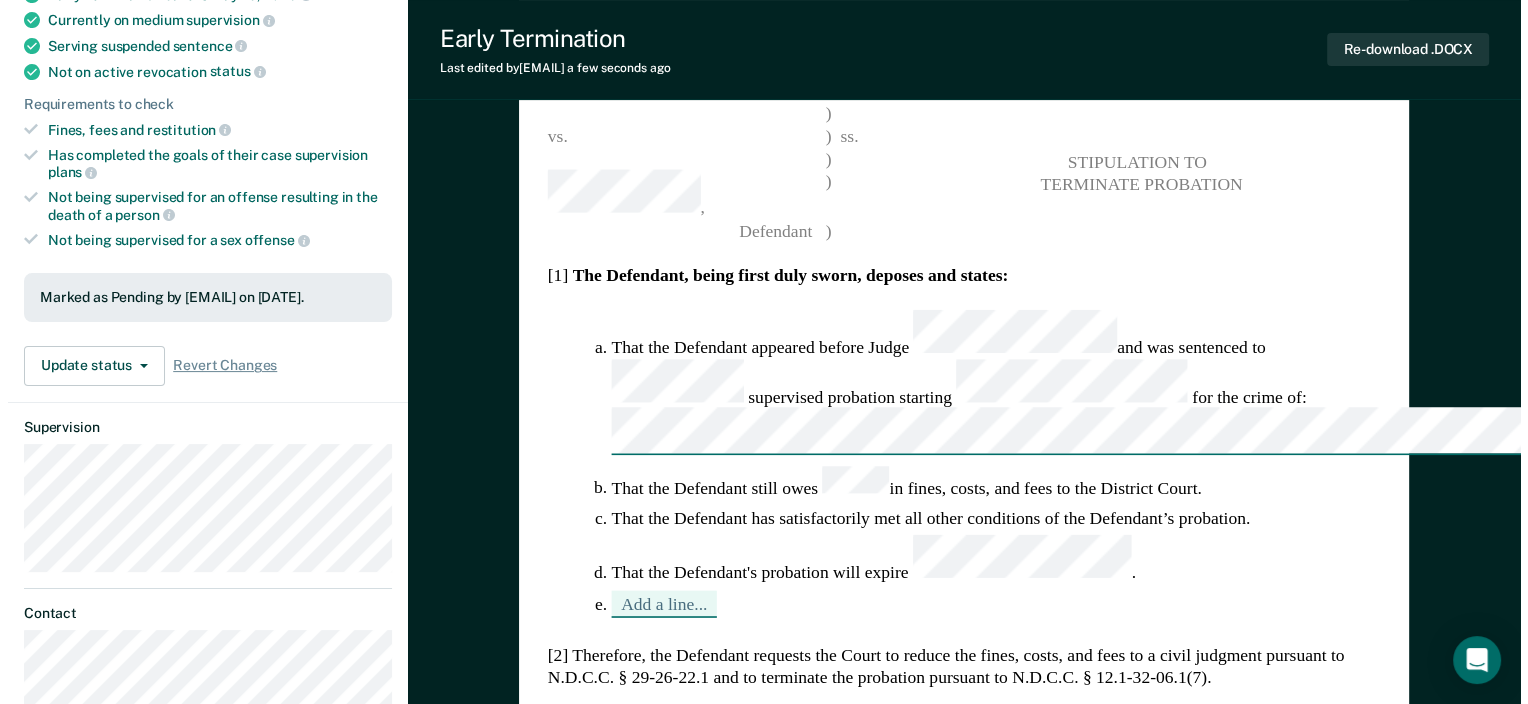 scroll, scrollTop: 0, scrollLeft: 0, axis: both 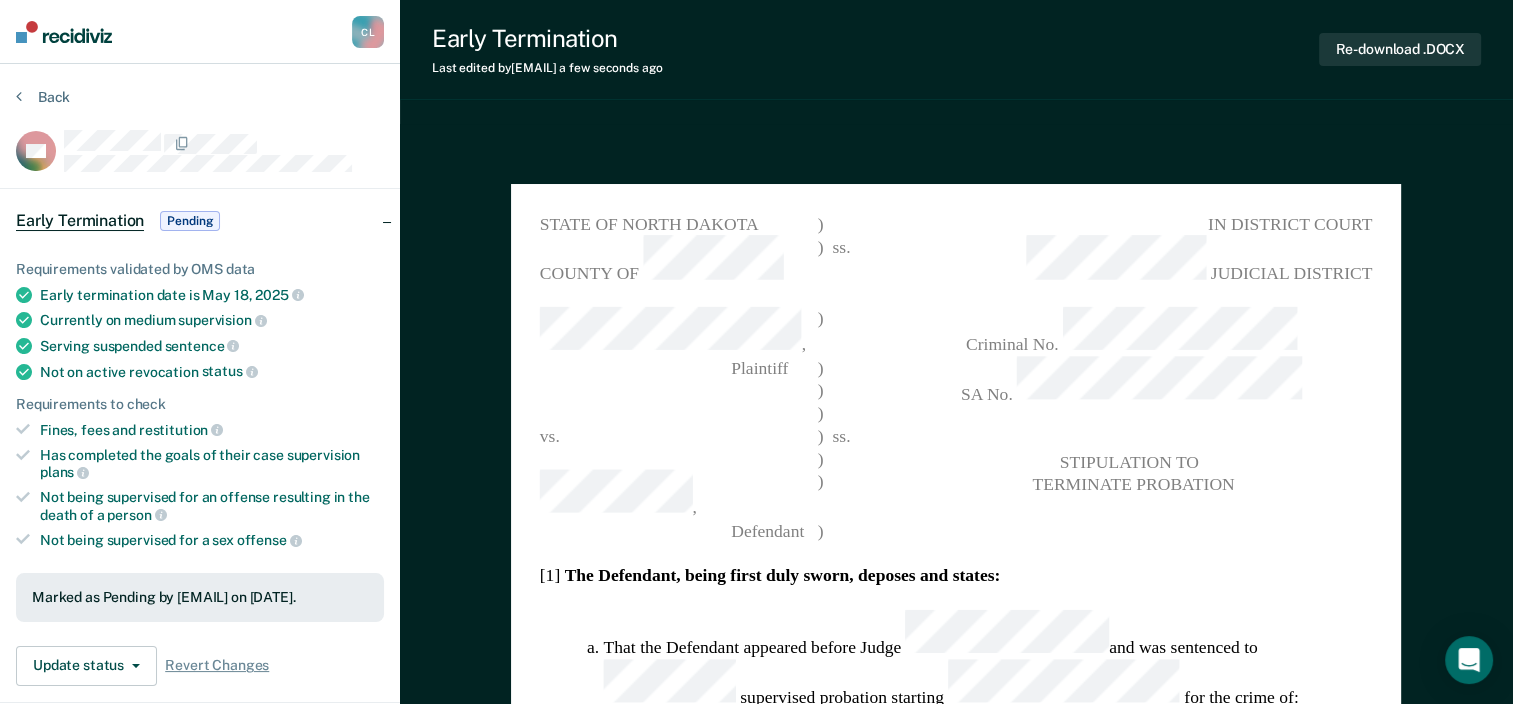 click at bounding box center (64, 32) 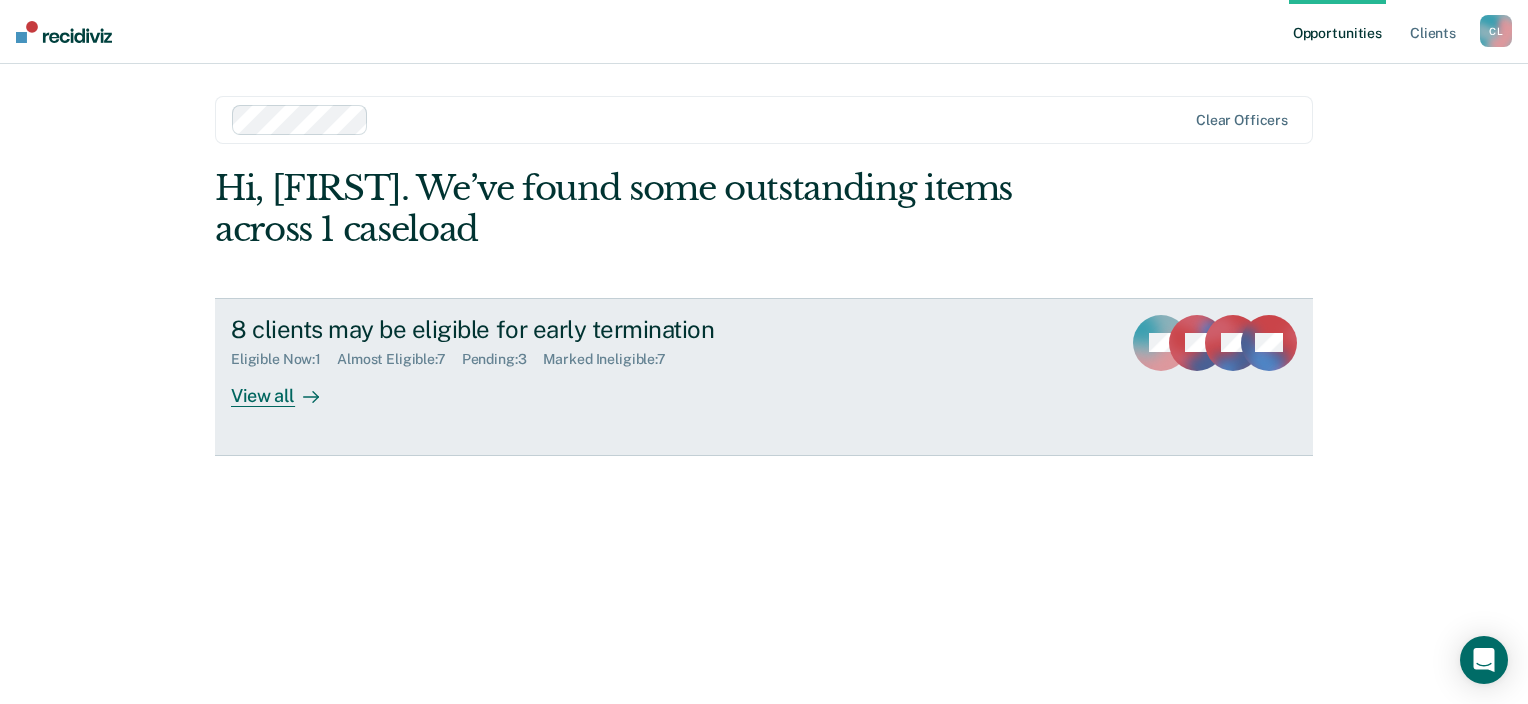 click on "Eligible Now :  1" at bounding box center [284, 359] 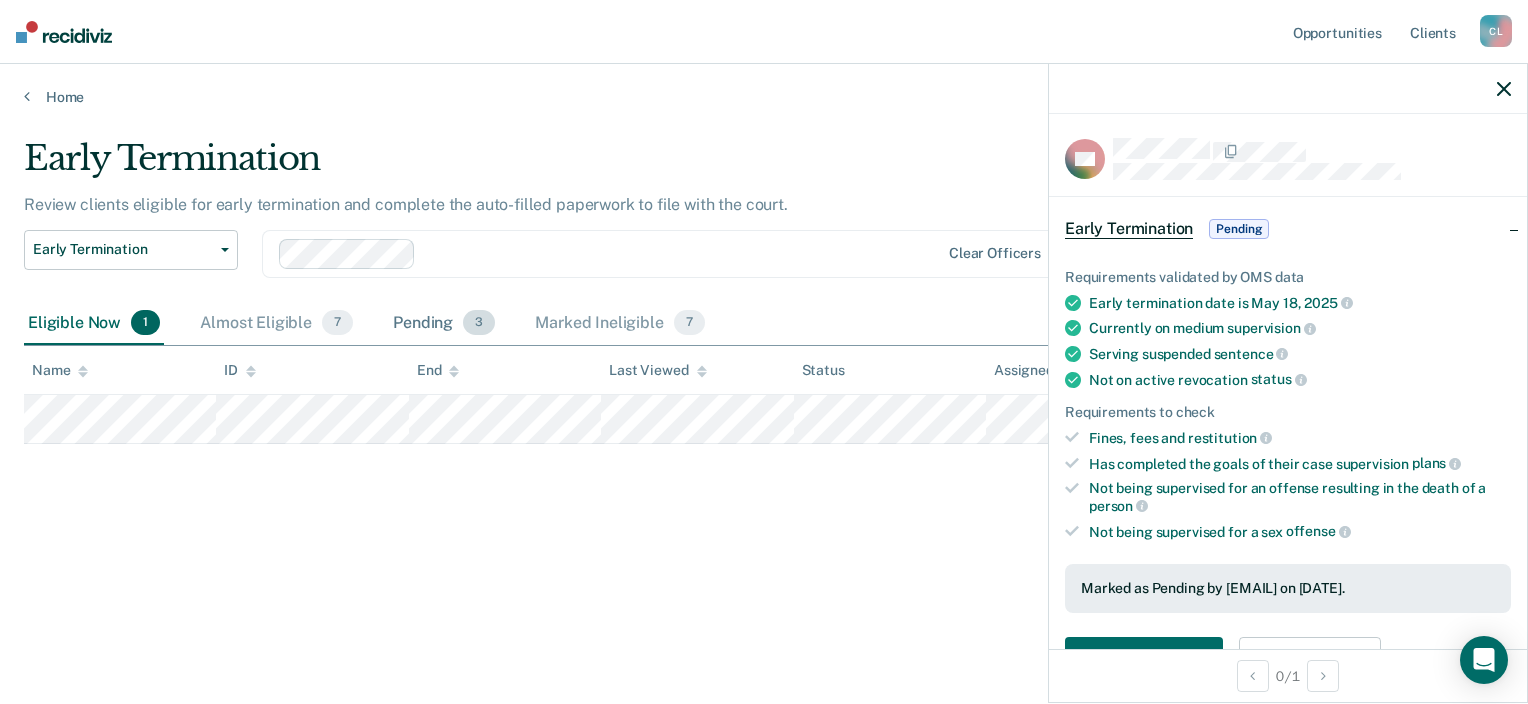 click on "Pending 3" at bounding box center [444, 324] 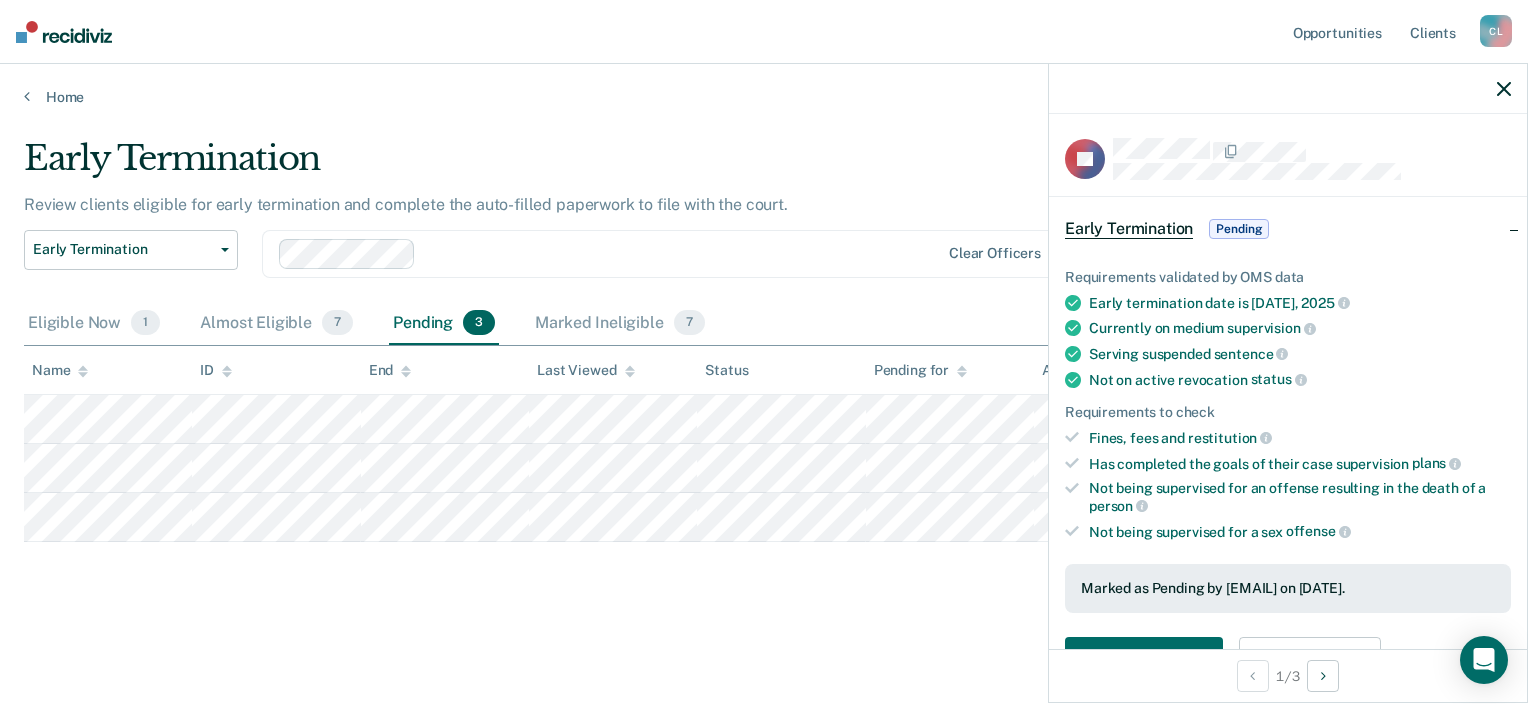 click on "ID" at bounding box center [276, 370] 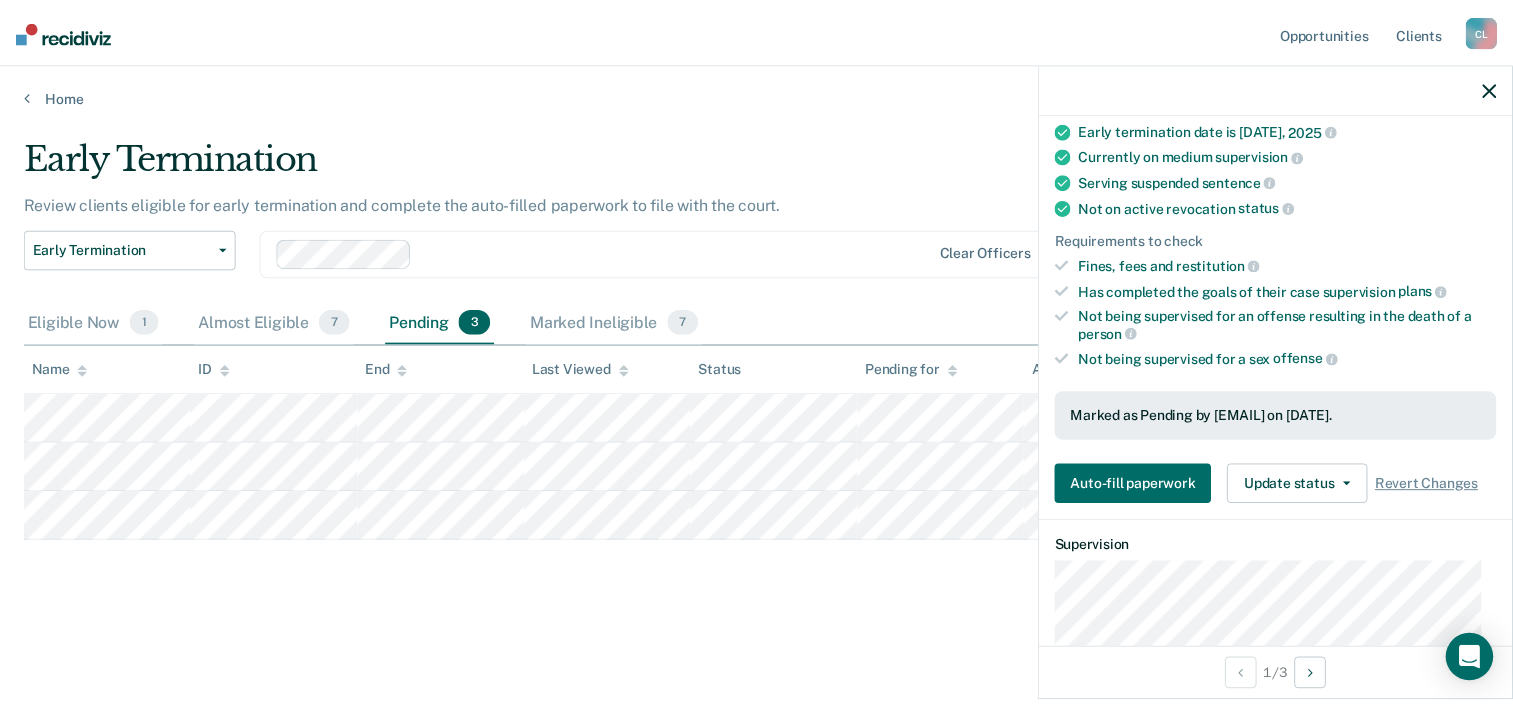 scroll, scrollTop: 173, scrollLeft: 0, axis: vertical 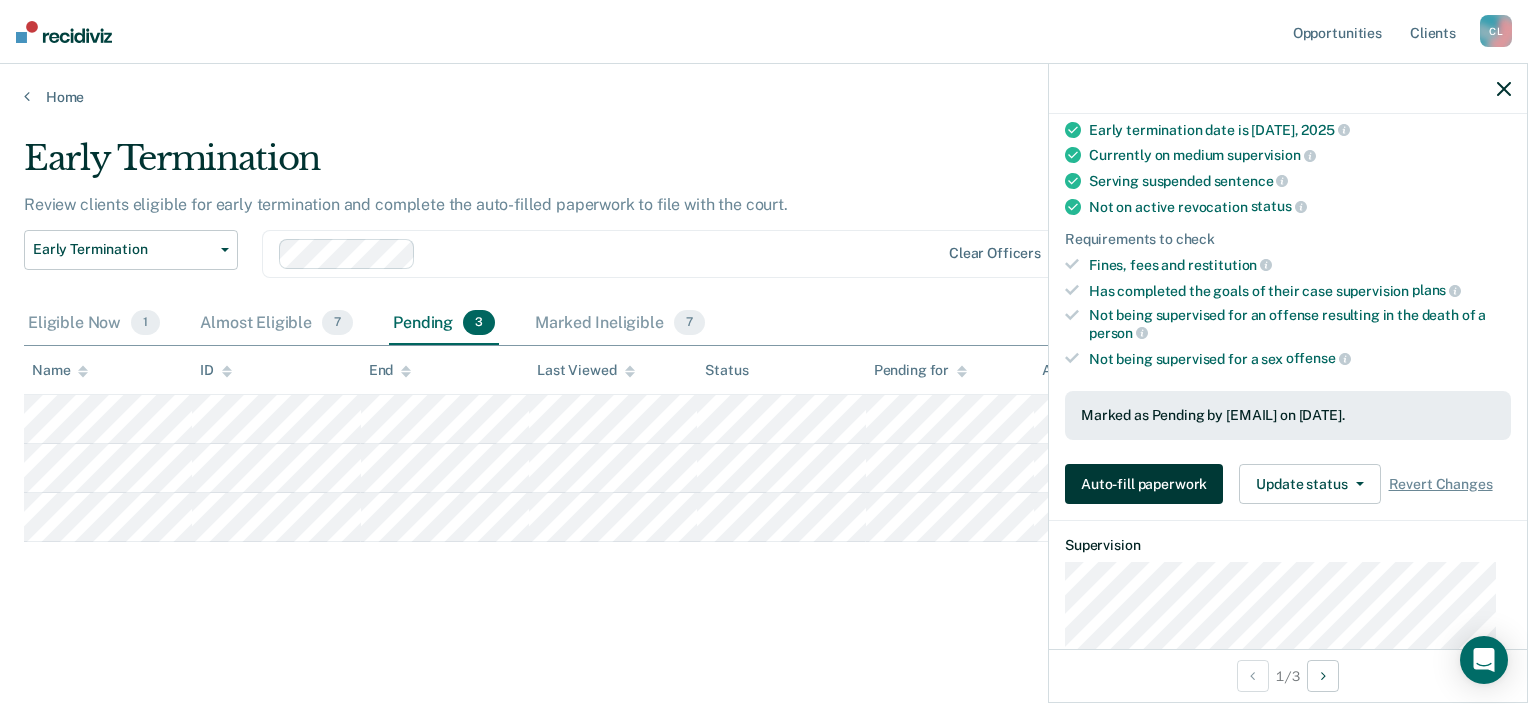 click on "Auto-fill paperwork" at bounding box center (1144, 484) 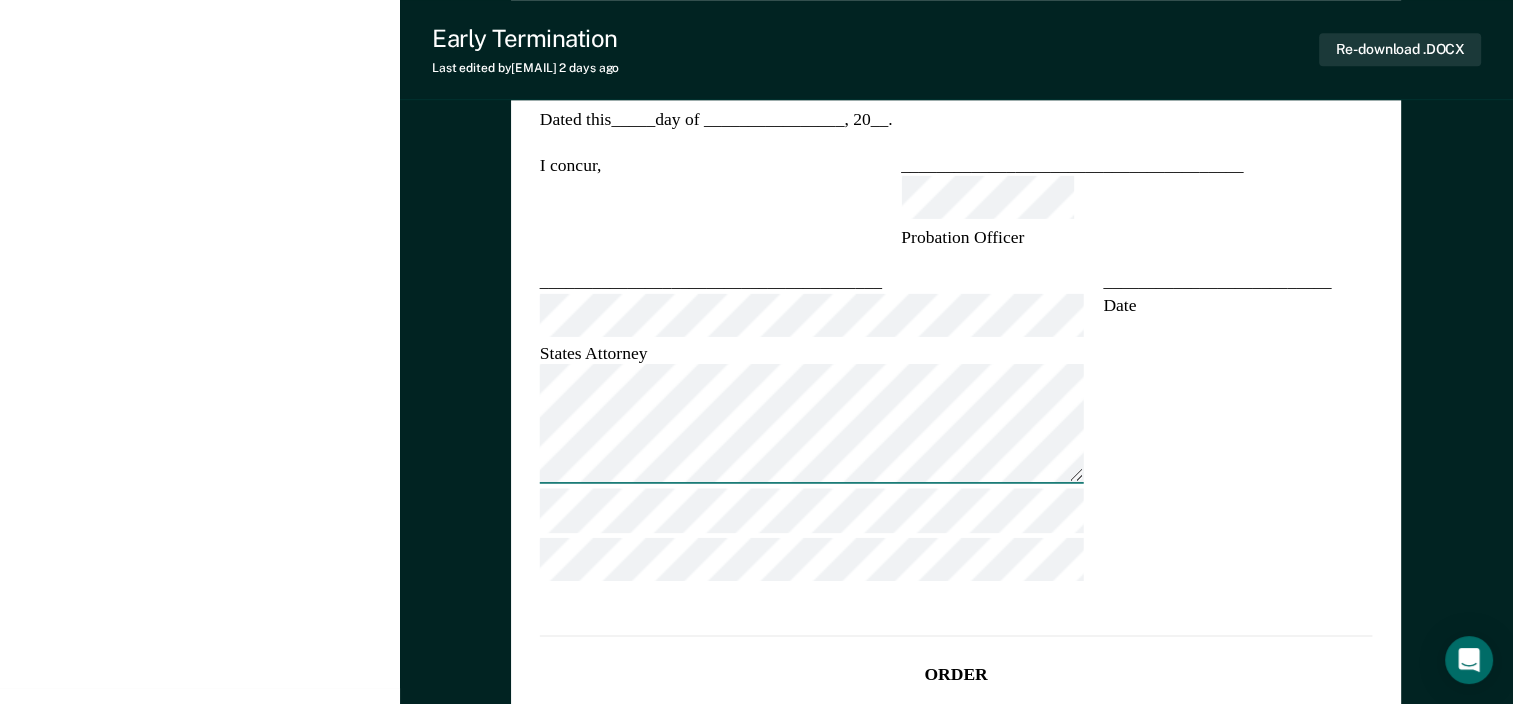 scroll, scrollTop: 1605, scrollLeft: 0, axis: vertical 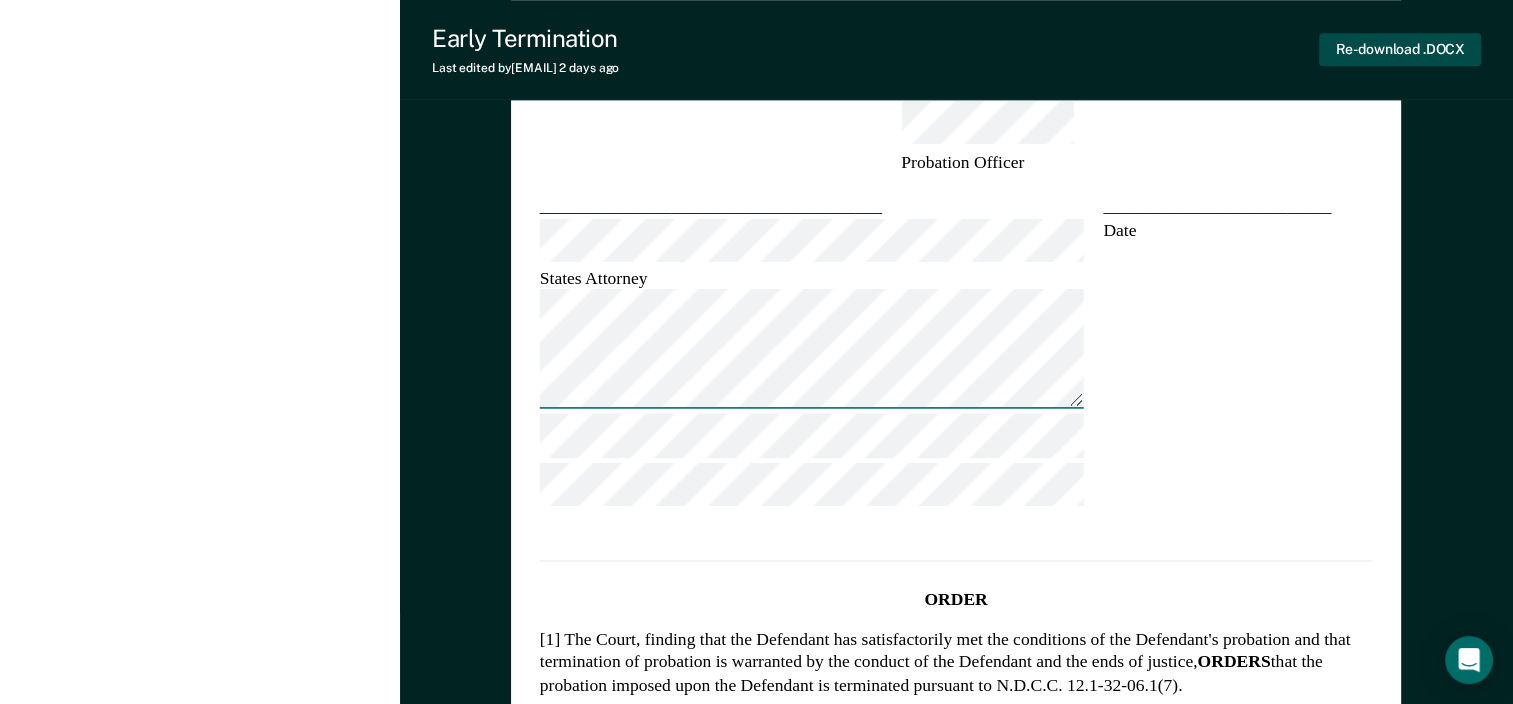 click on "Re-download .DOCX" at bounding box center (1400, 49) 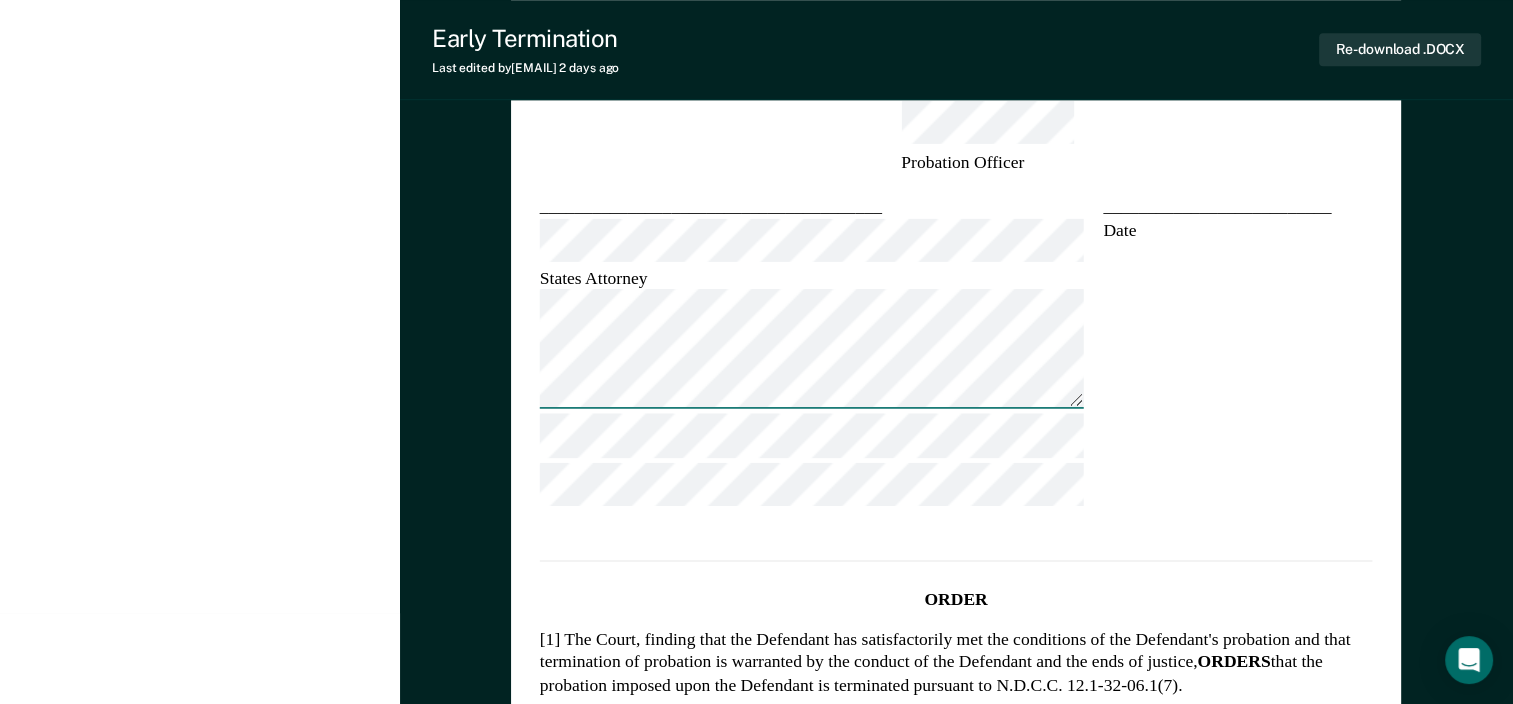 click on "Crissler, Wade L. C L Profile How it works Log Out Back TP   Early Termination Pending Requirements validated by OMS data Early termination date is Jun 6,   2025   Currently on medium   supervision   Serving suspended   sentence   Not on active revocation   status   Requirements to check Fines, fees and   restitution   Has completed the goals of their case supervision   plans   Not being supervised for an offense resulting in the death of a   person   Not being supervised for a sex   offense   Marked as Pending by wlcrissler@example.com on June 30, 2025.   Update status Revert from Pending Mark Ineligible Revert Changes Supervision Contact" at bounding box center [200, -496] 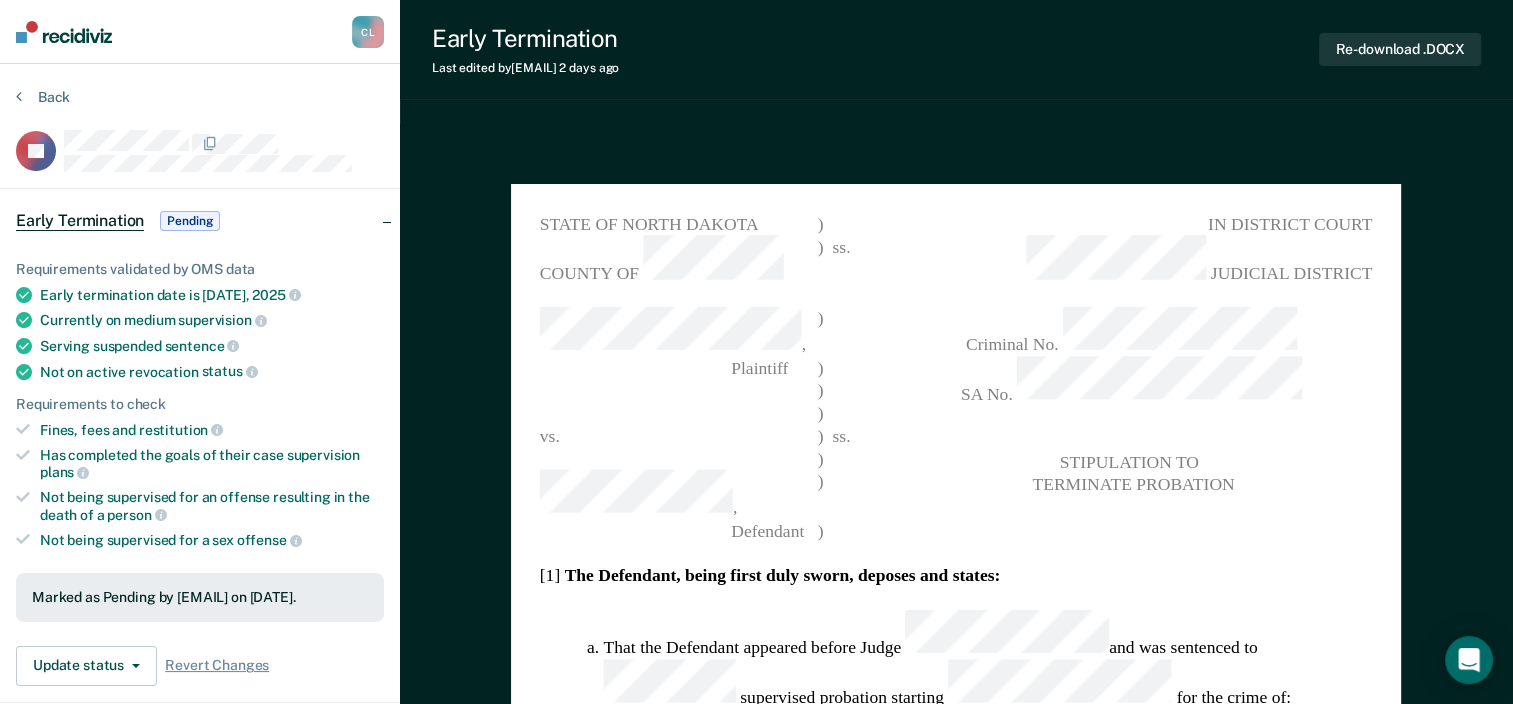 scroll, scrollTop: 0, scrollLeft: 0, axis: both 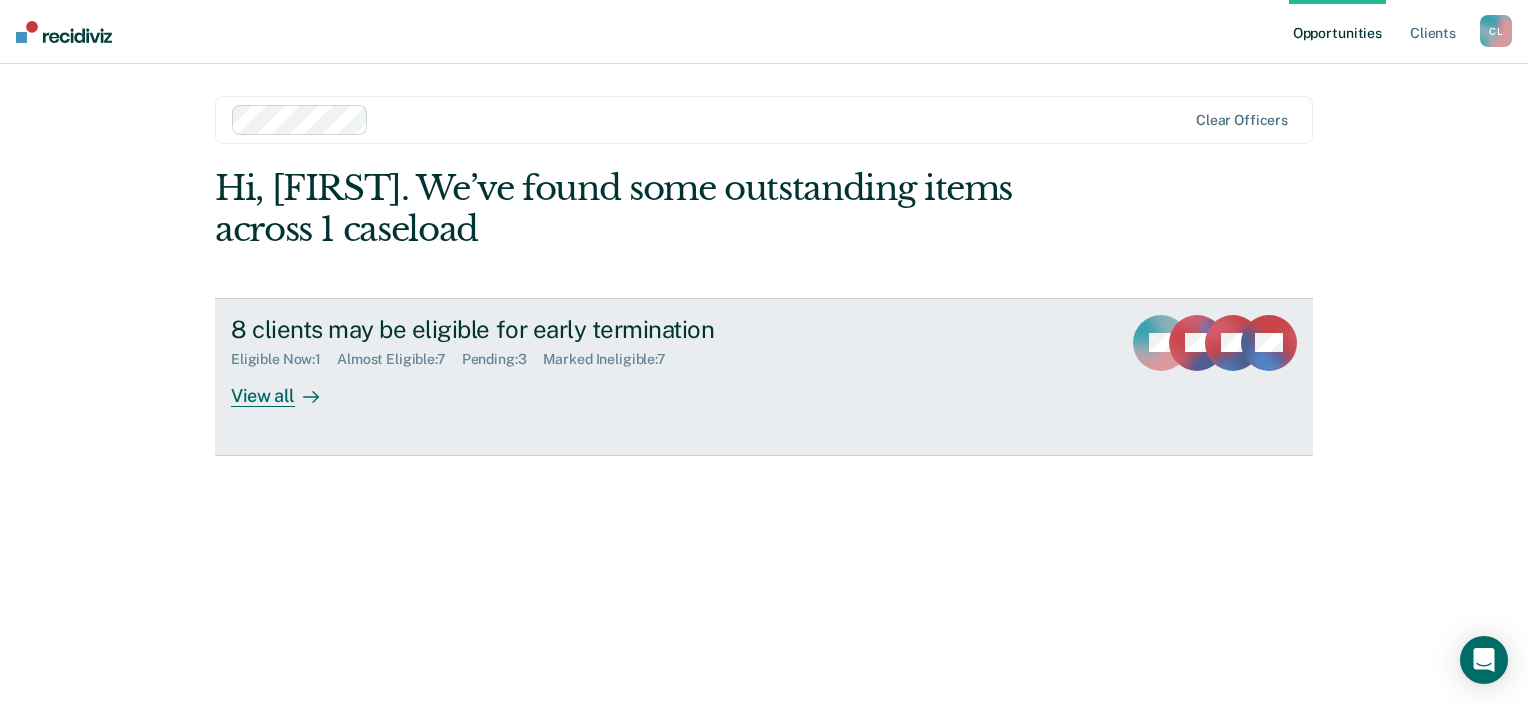 click on "View all" at bounding box center (287, 387) 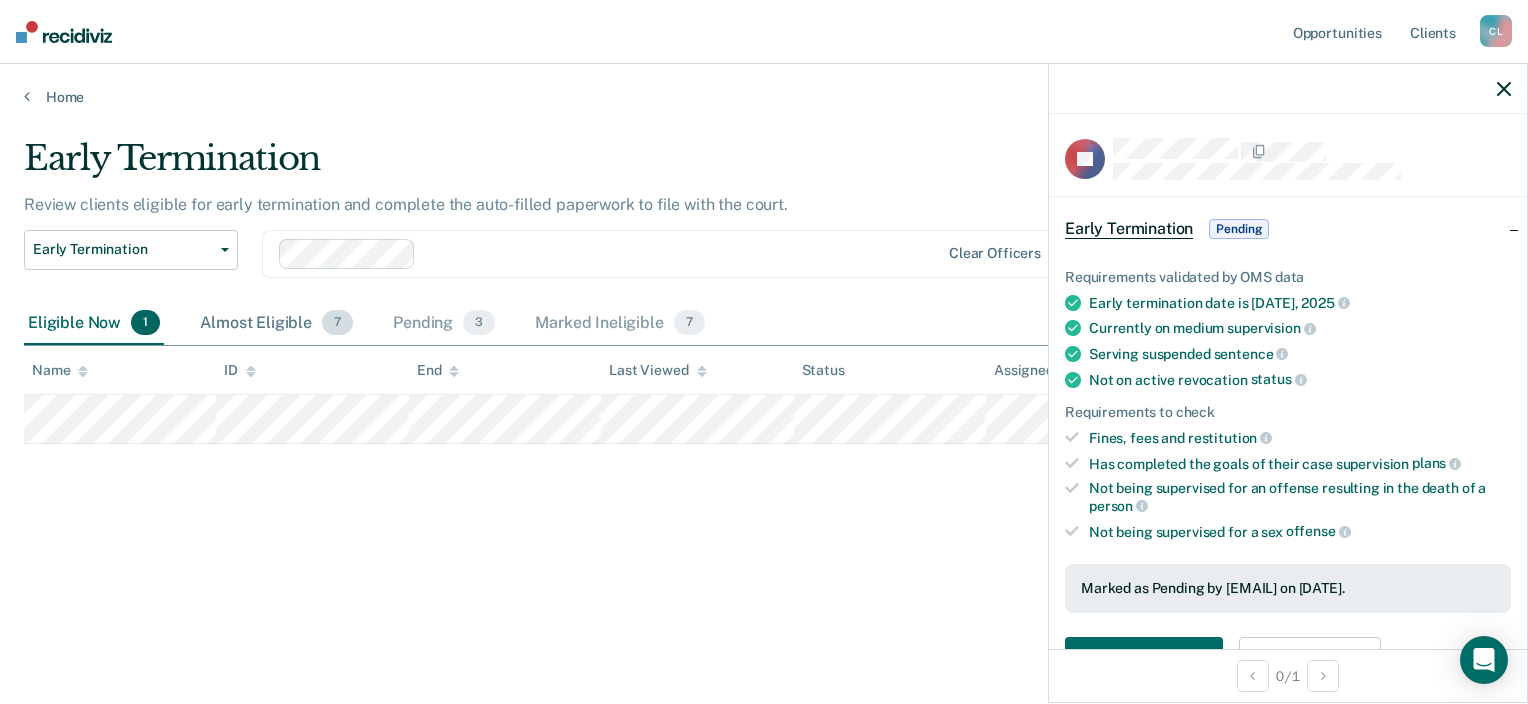 click on "Almost Eligible 7" at bounding box center (276, 324) 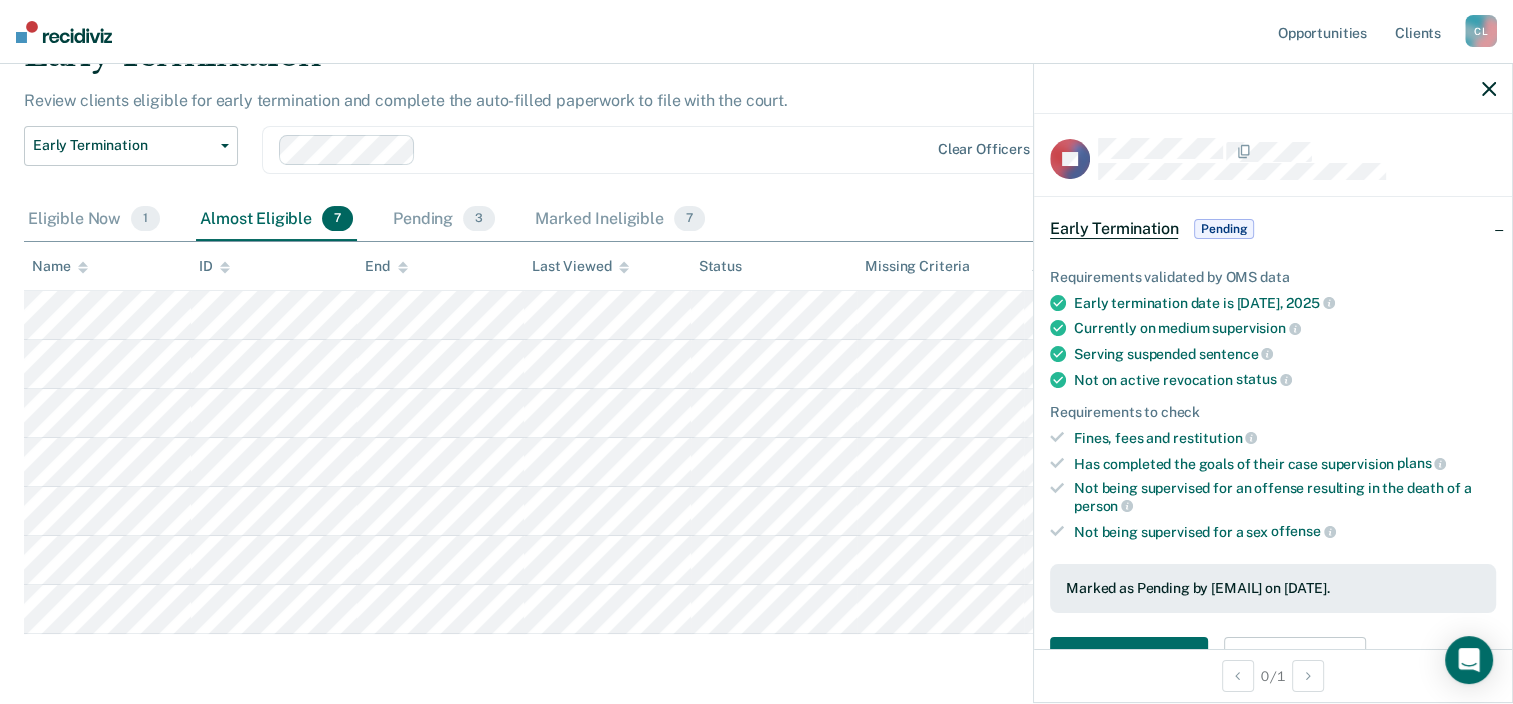 scroll, scrollTop: 100, scrollLeft: 0, axis: vertical 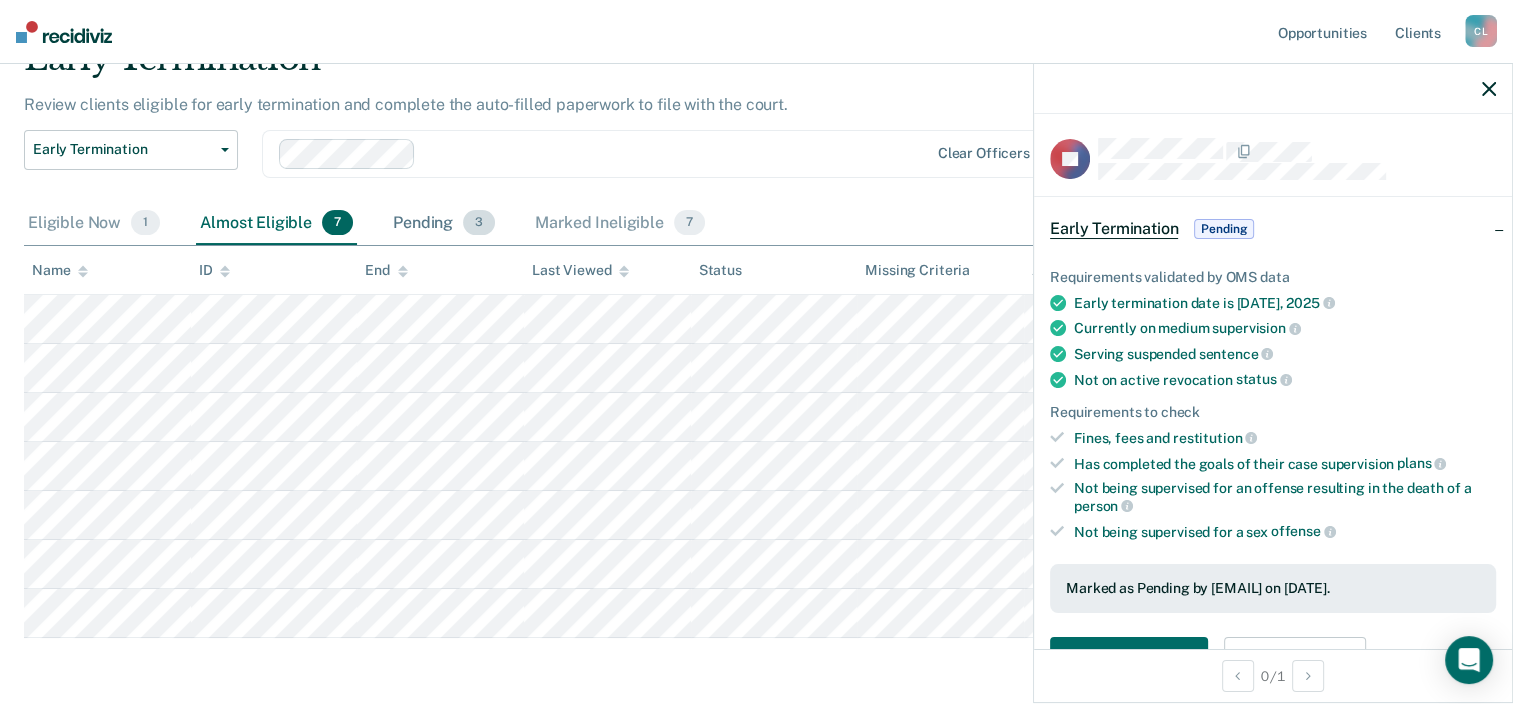 click on "Pending 3" at bounding box center [444, 224] 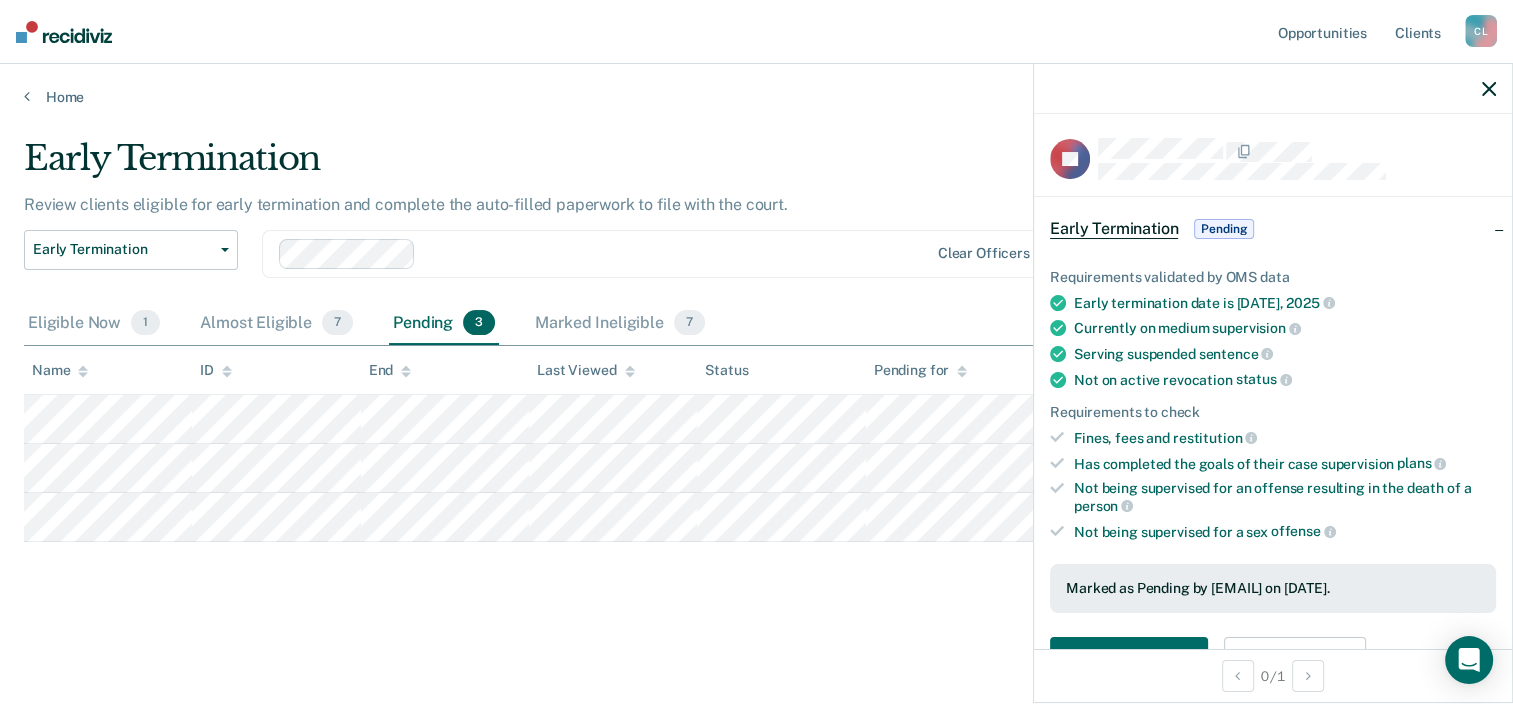 scroll, scrollTop: 0, scrollLeft: 0, axis: both 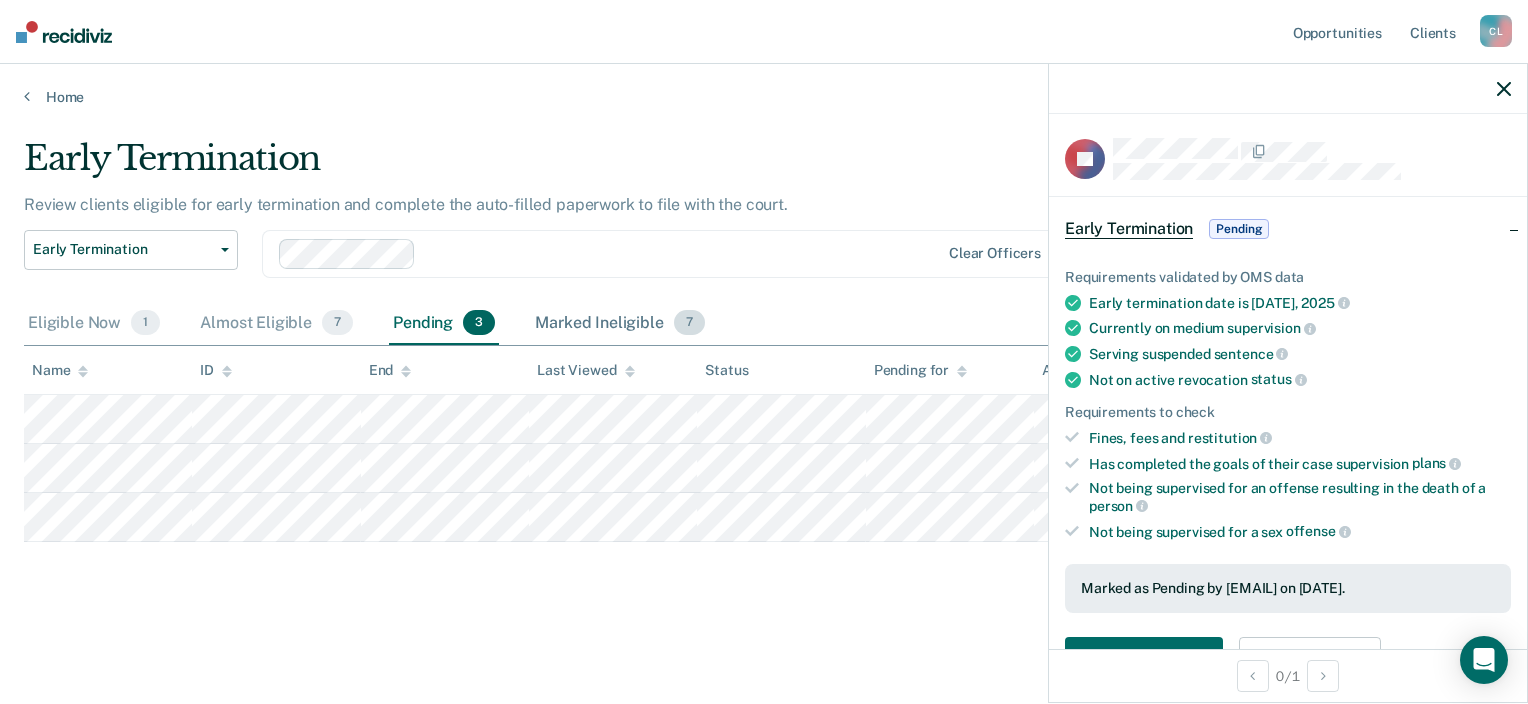 click on "Marked Ineligible 7" at bounding box center (620, 324) 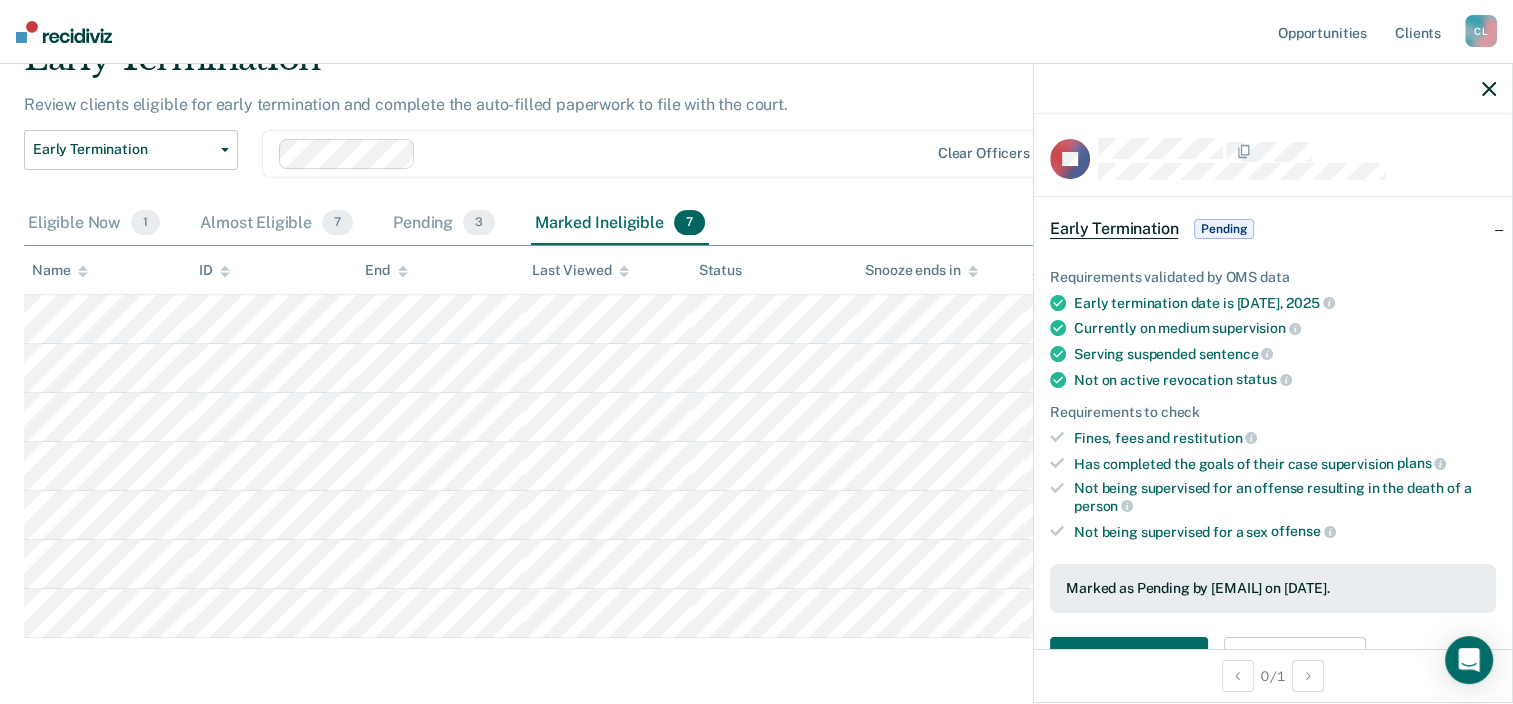 scroll, scrollTop: 176, scrollLeft: 0, axis: vertical 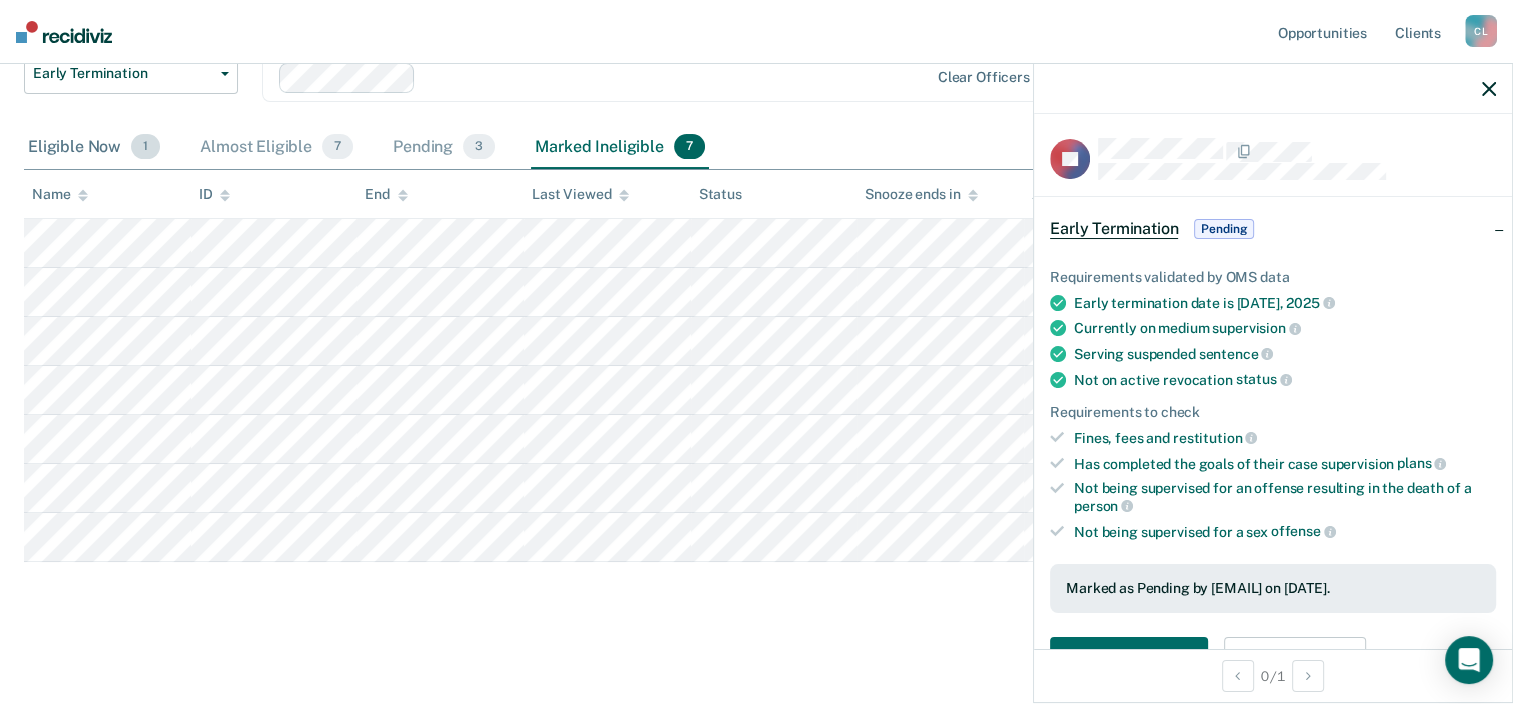 click on "Eligible Now 1" at bounding box center [94, 148] 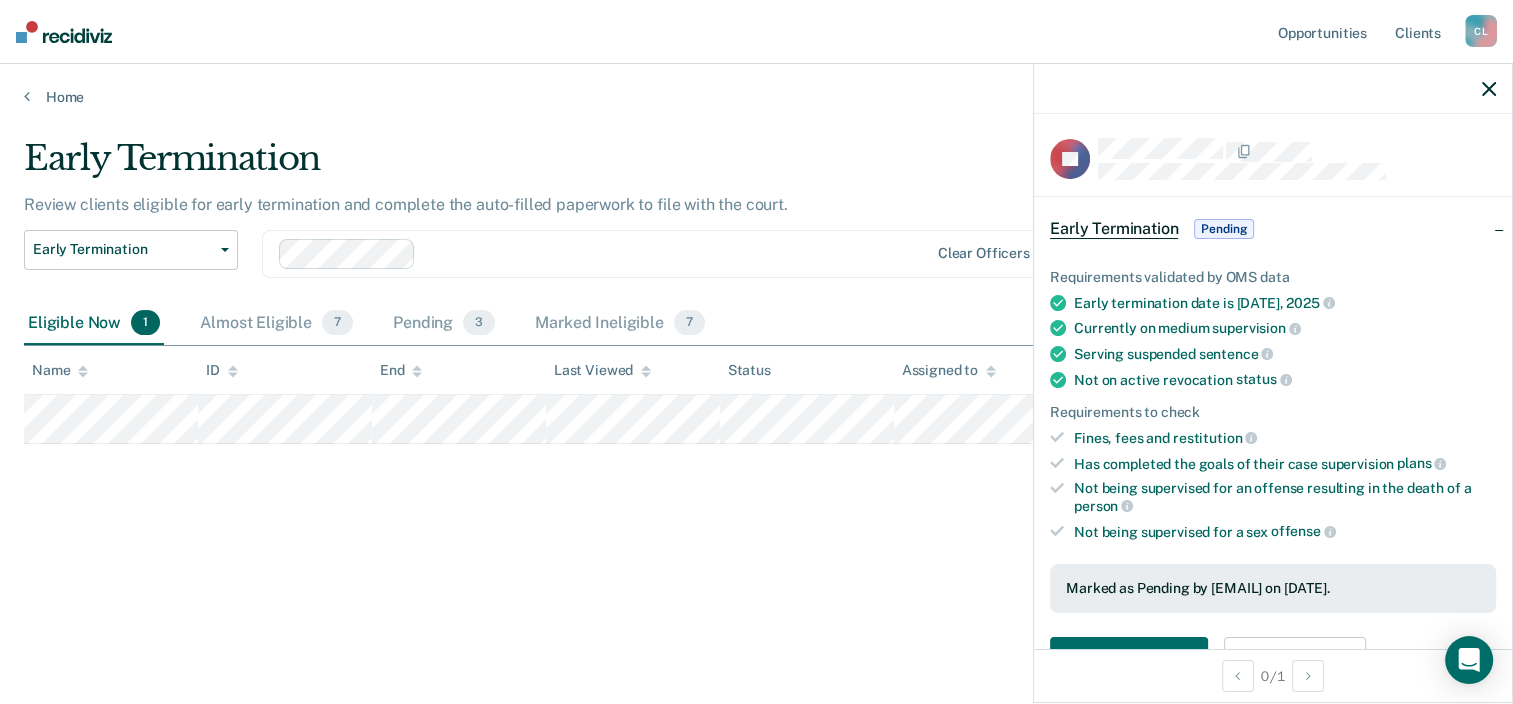 scroll, scrollTop: 0, scrollLeft: 0, axis: both 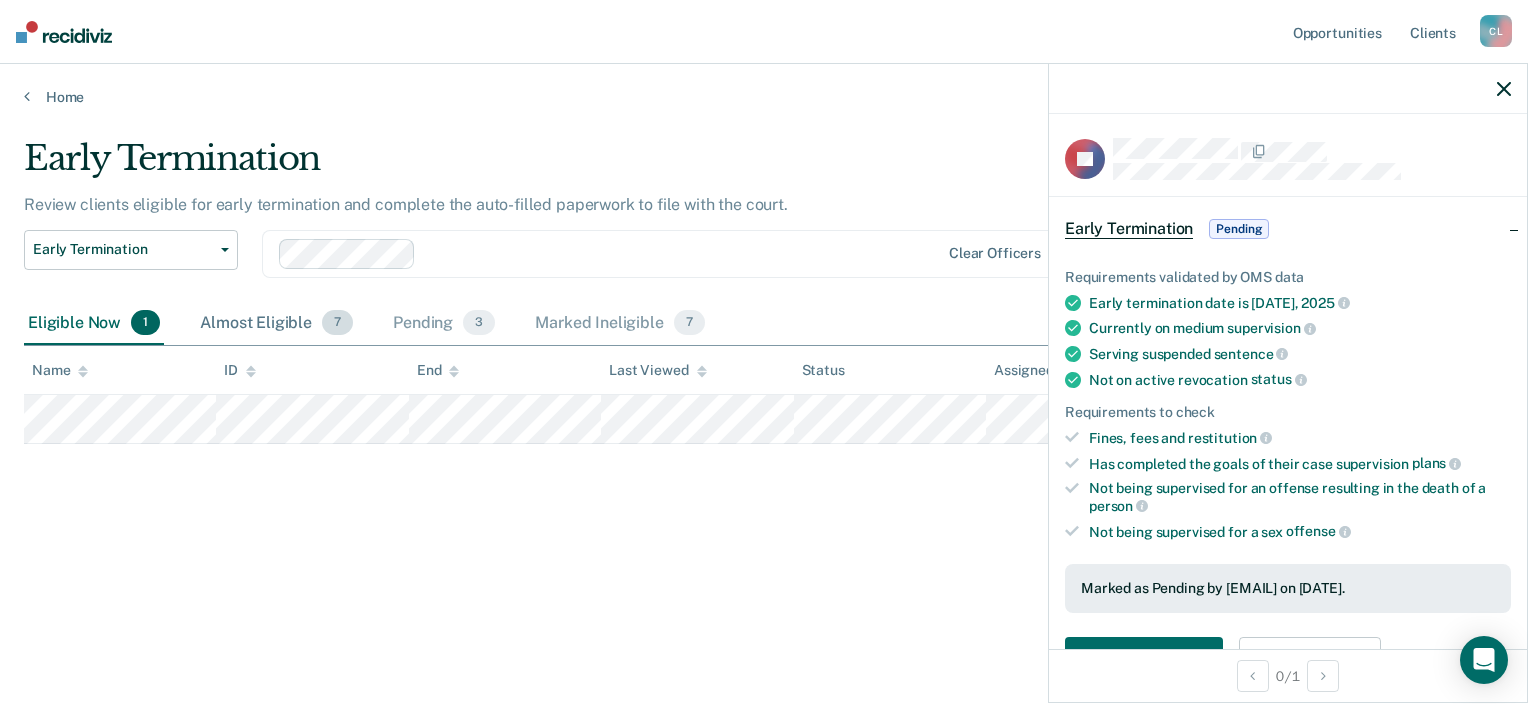 click on "Almost Eligible 7" at bounding box center (276, 324) 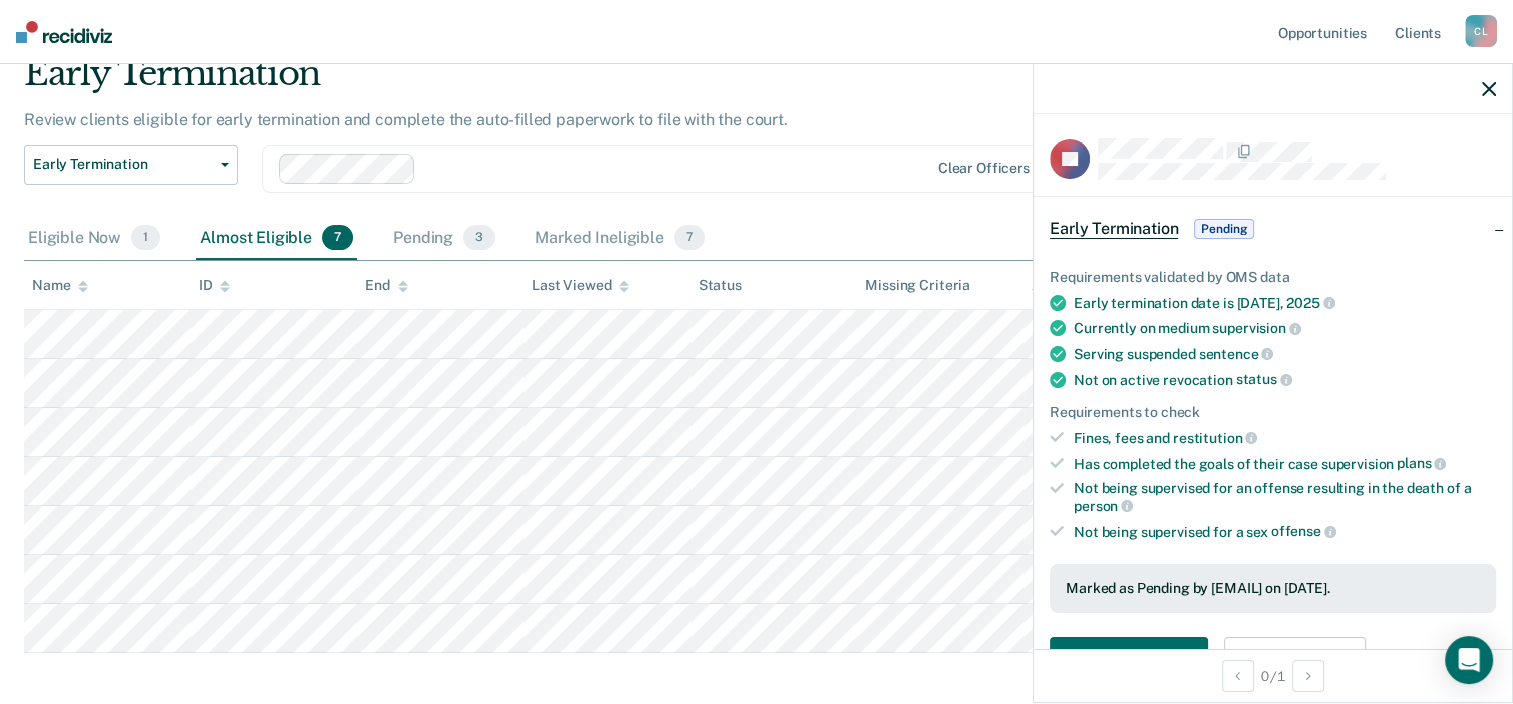 scroll, scrollTop: 65, scrollLeft: 0, axis: vertical 